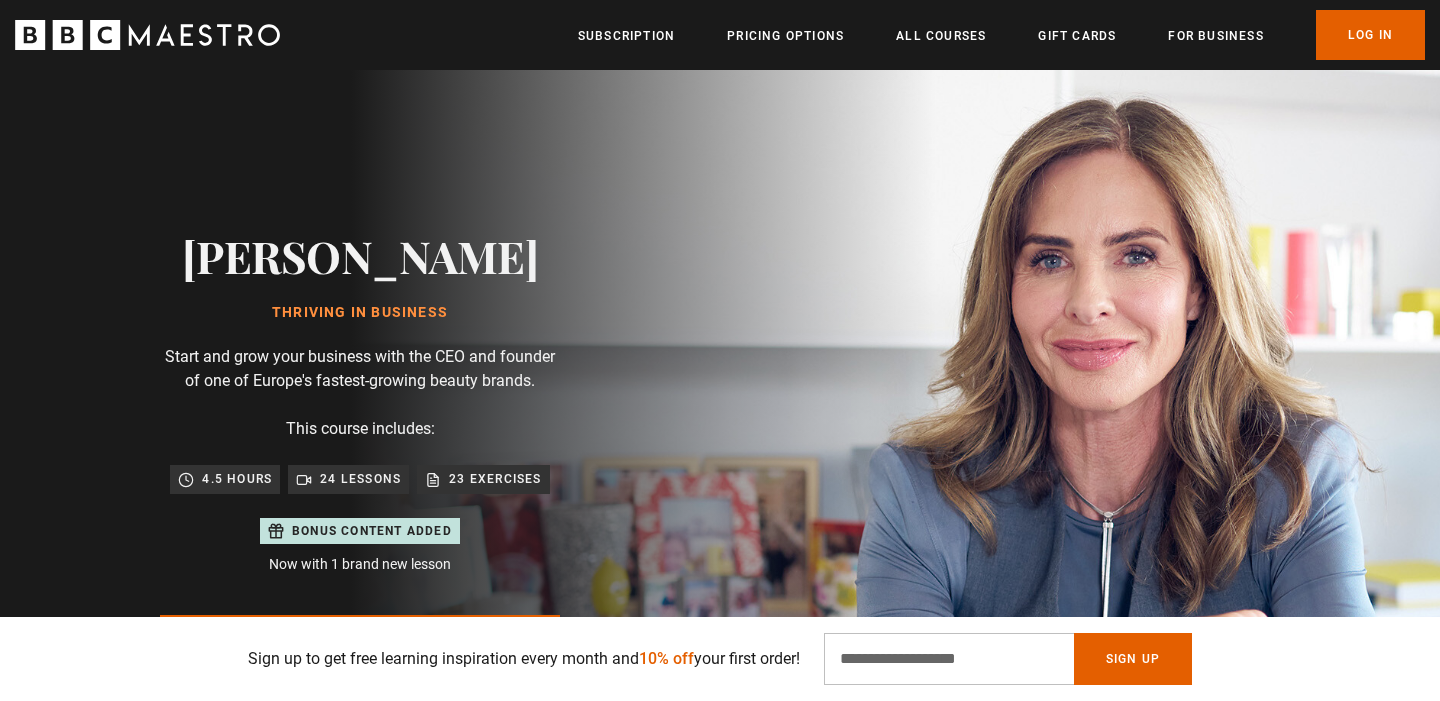 scroll, scrollTop: 105, scrollLeft: 0, axis: vertical 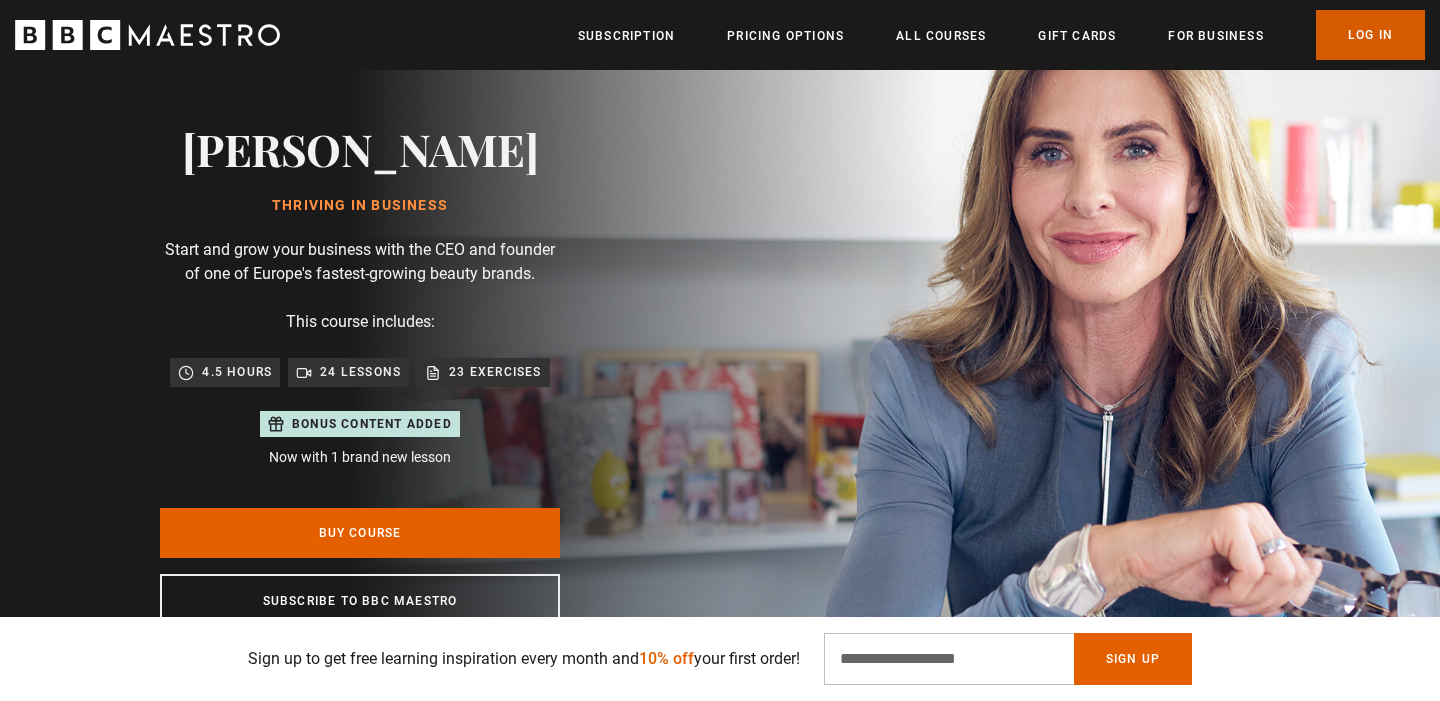 click on "Log In" at bounding box center [1370, 35] 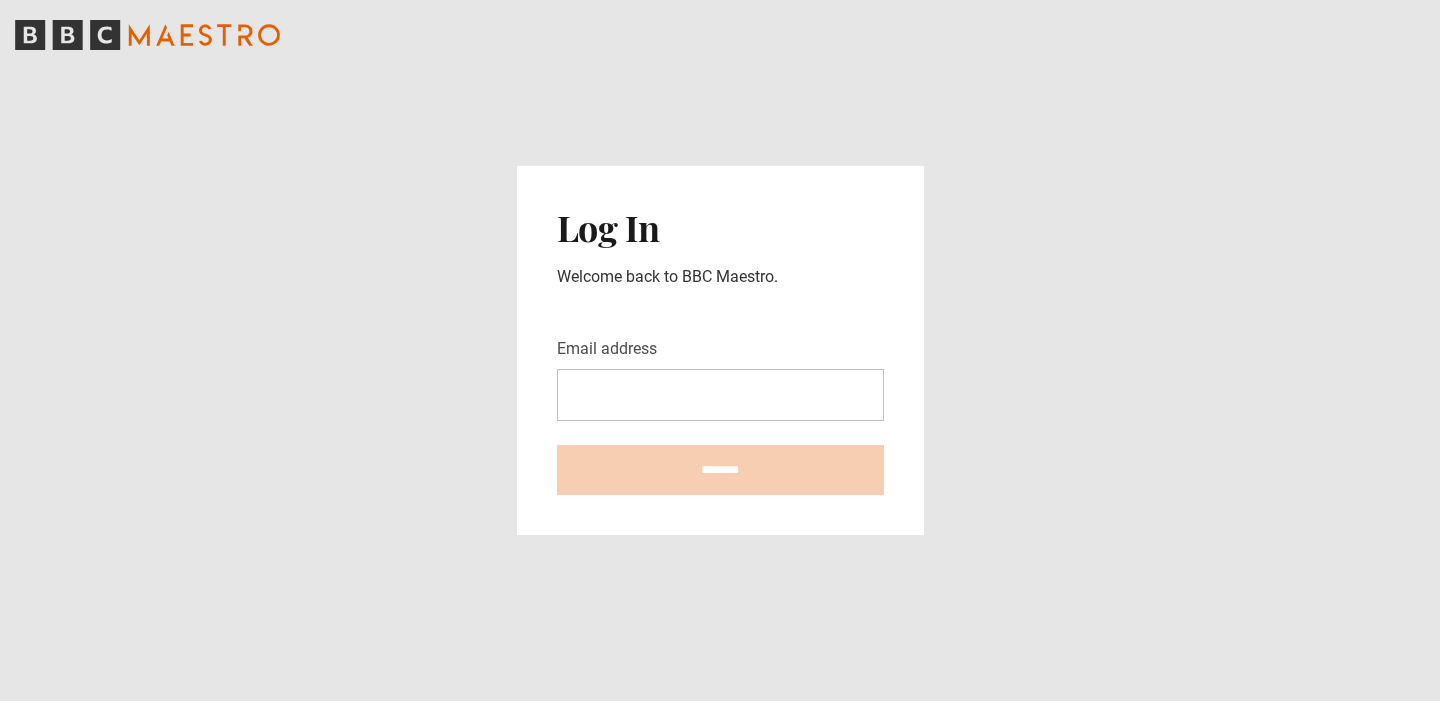 scroll, scrollTop: 0, scrollLeft: 0, axis: both 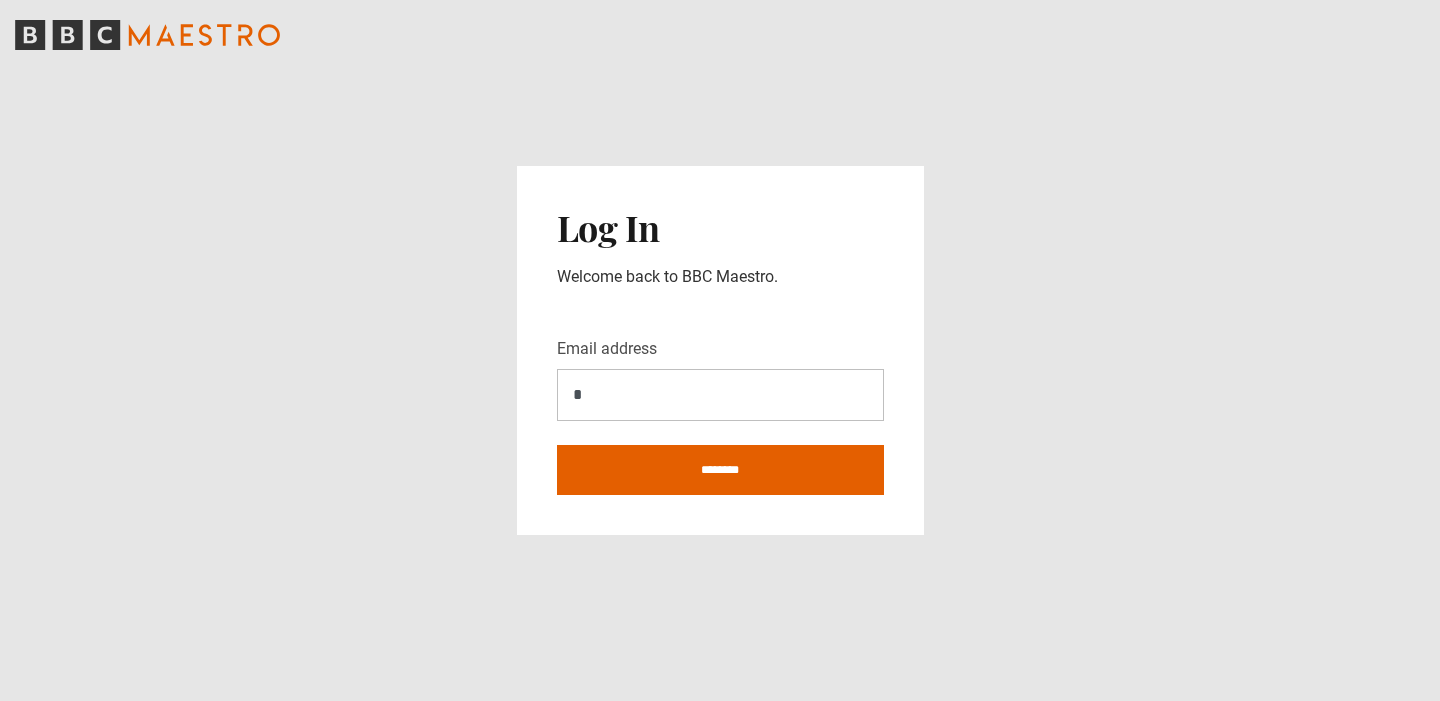 type on "**********" 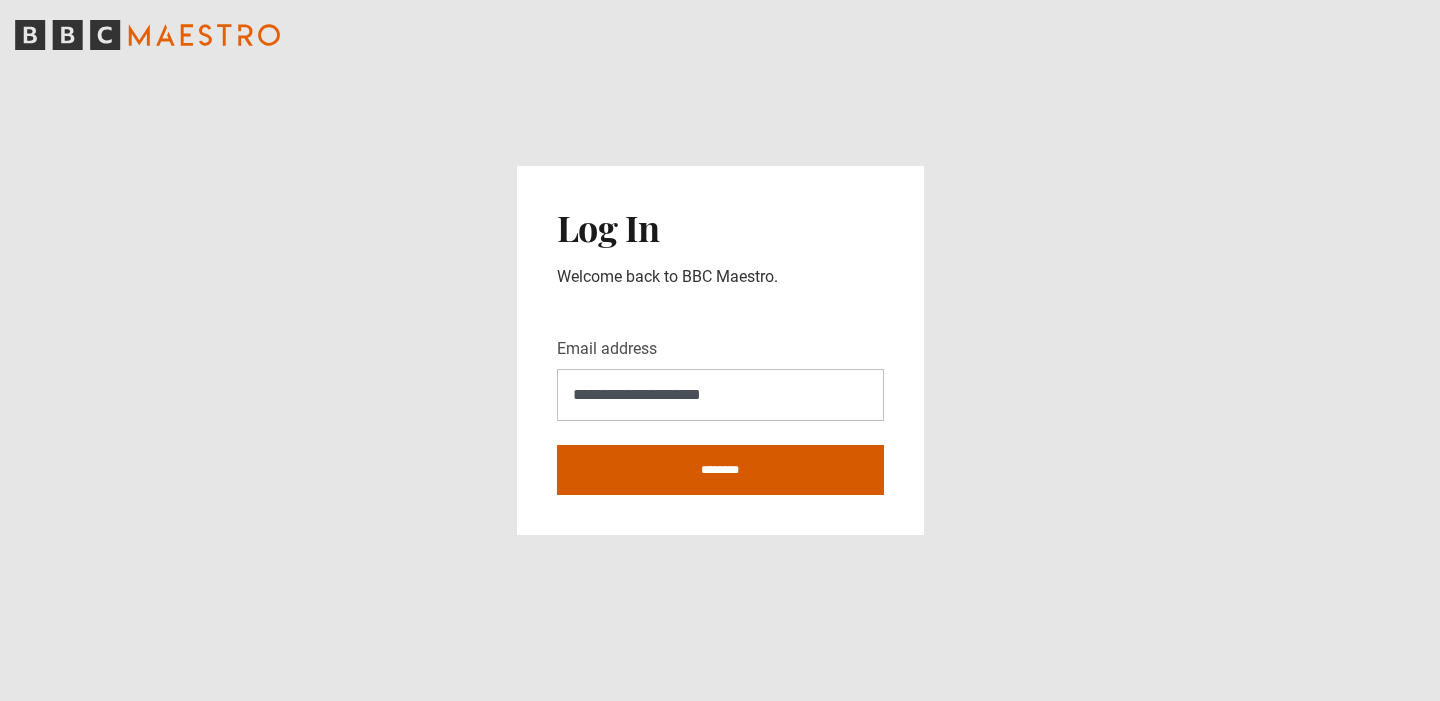 click on "********" at bounding box center (720, 470) 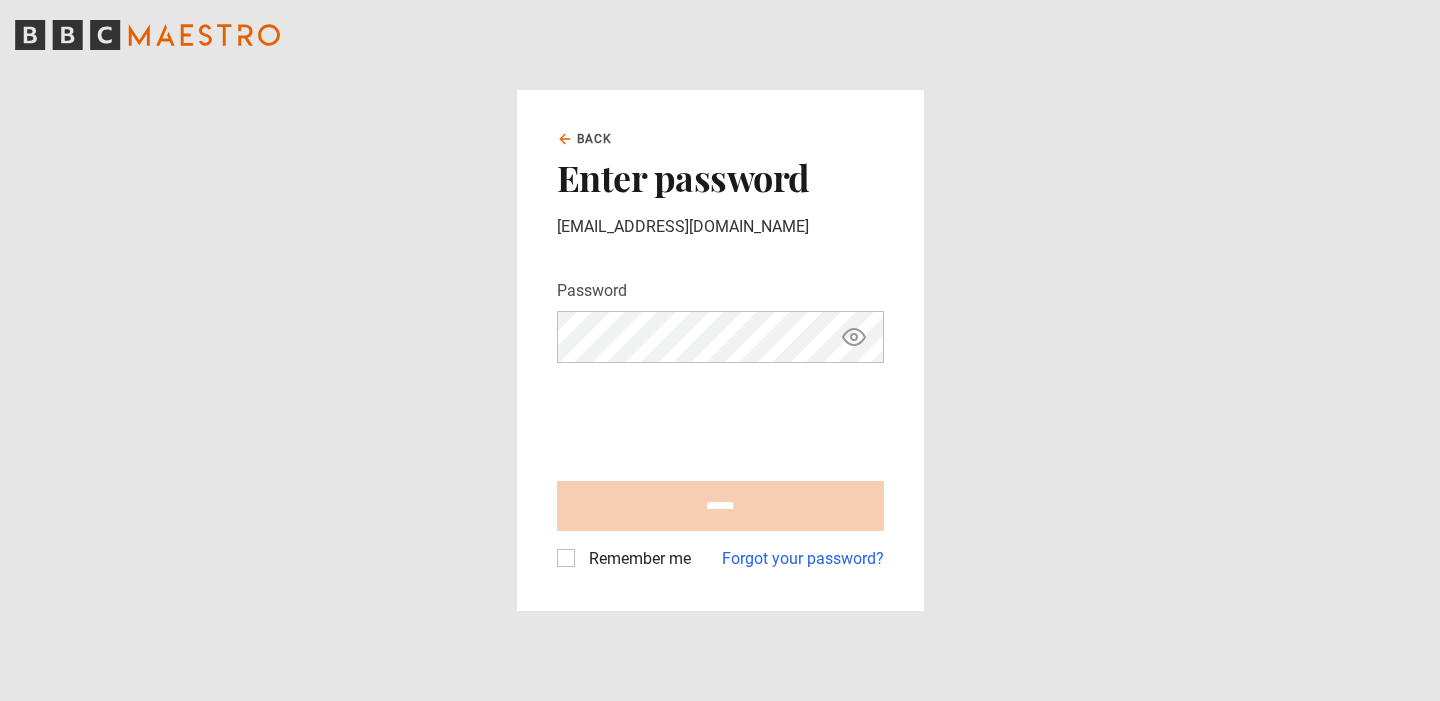 scroll, scrollTop: 0, scrollLeft: 0, axis: both 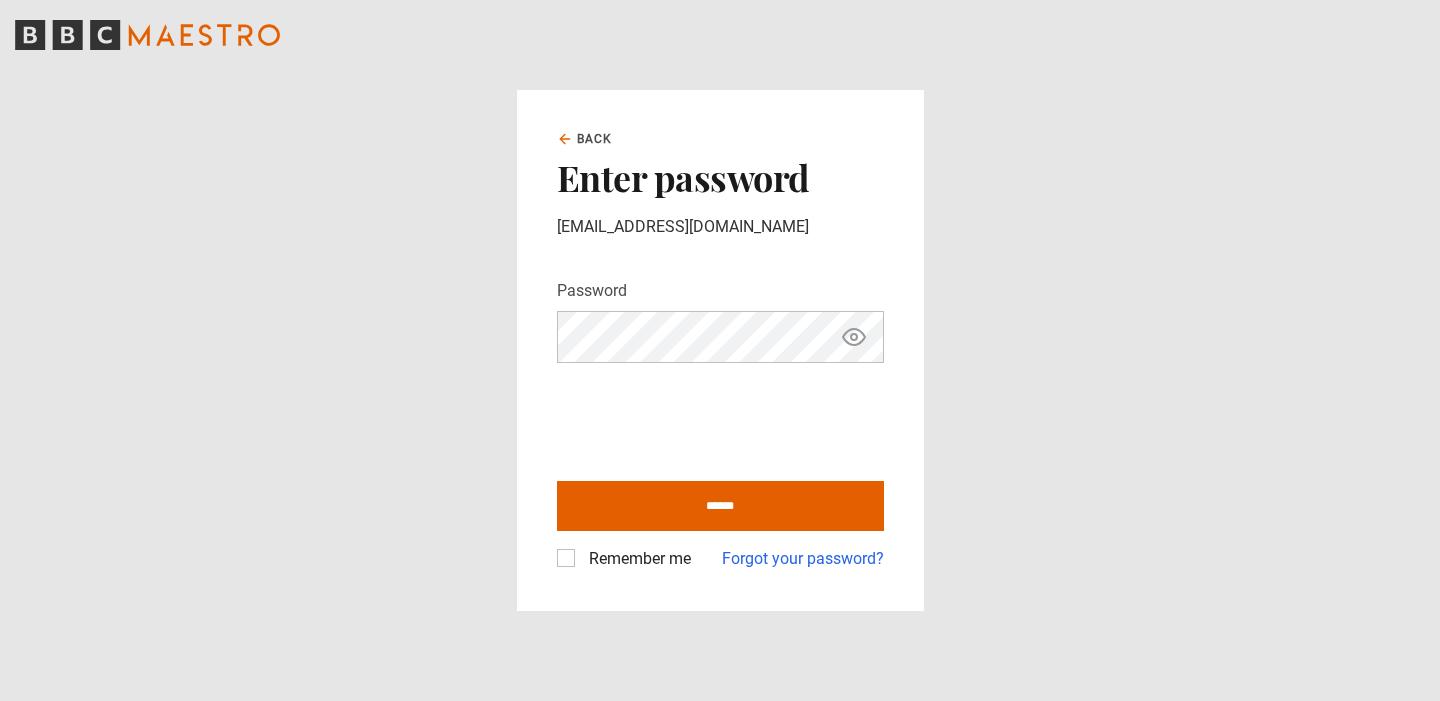 click on "******" at bounding box center [720, 506] 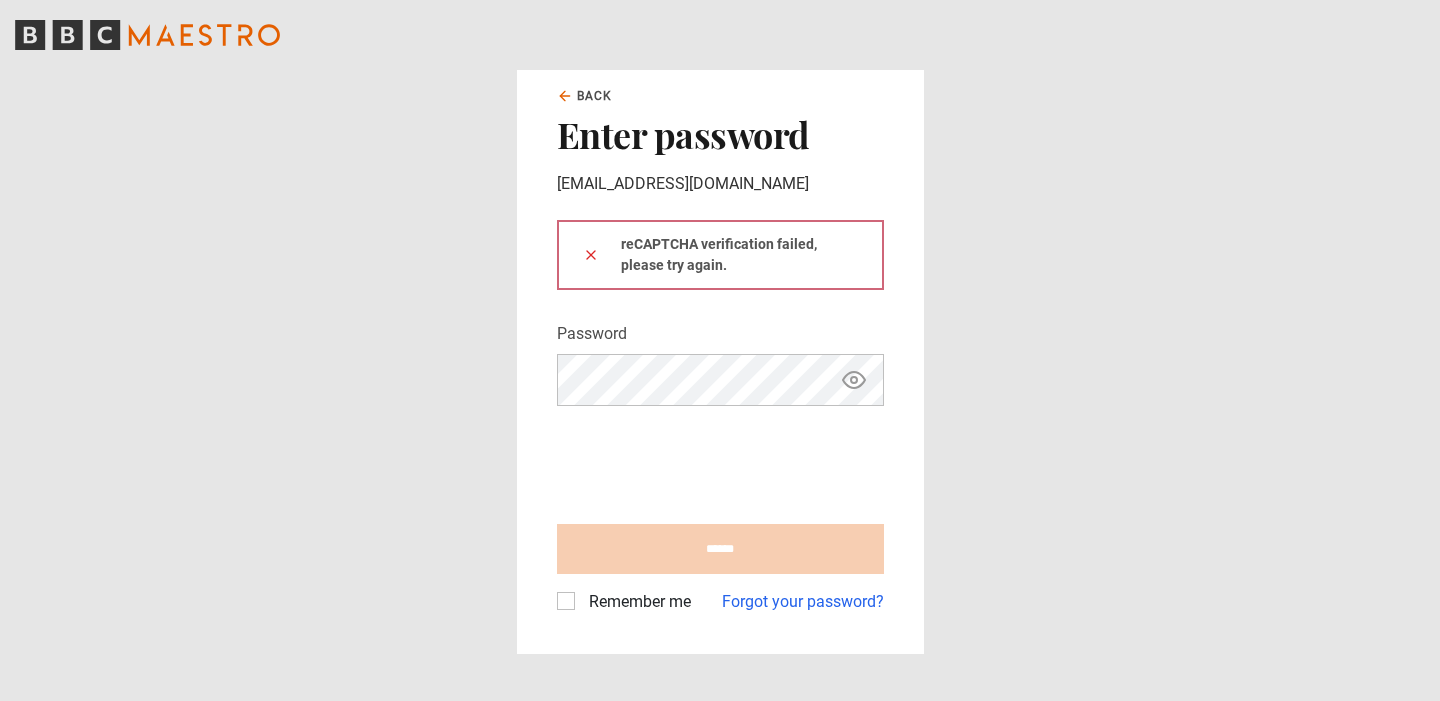 scroll, scrollTop: 0, scrollLeft: 0, axis: both 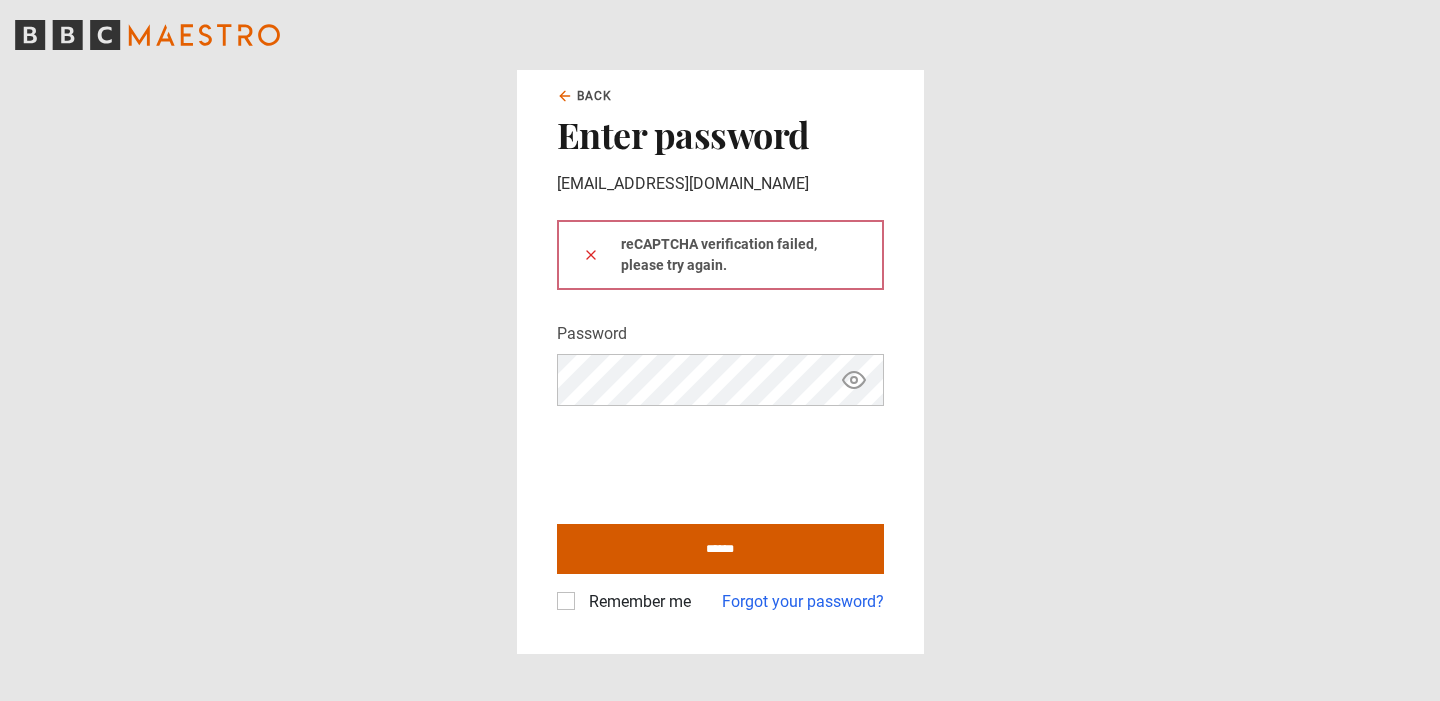 click on "******" at bounding box center (720, 549) 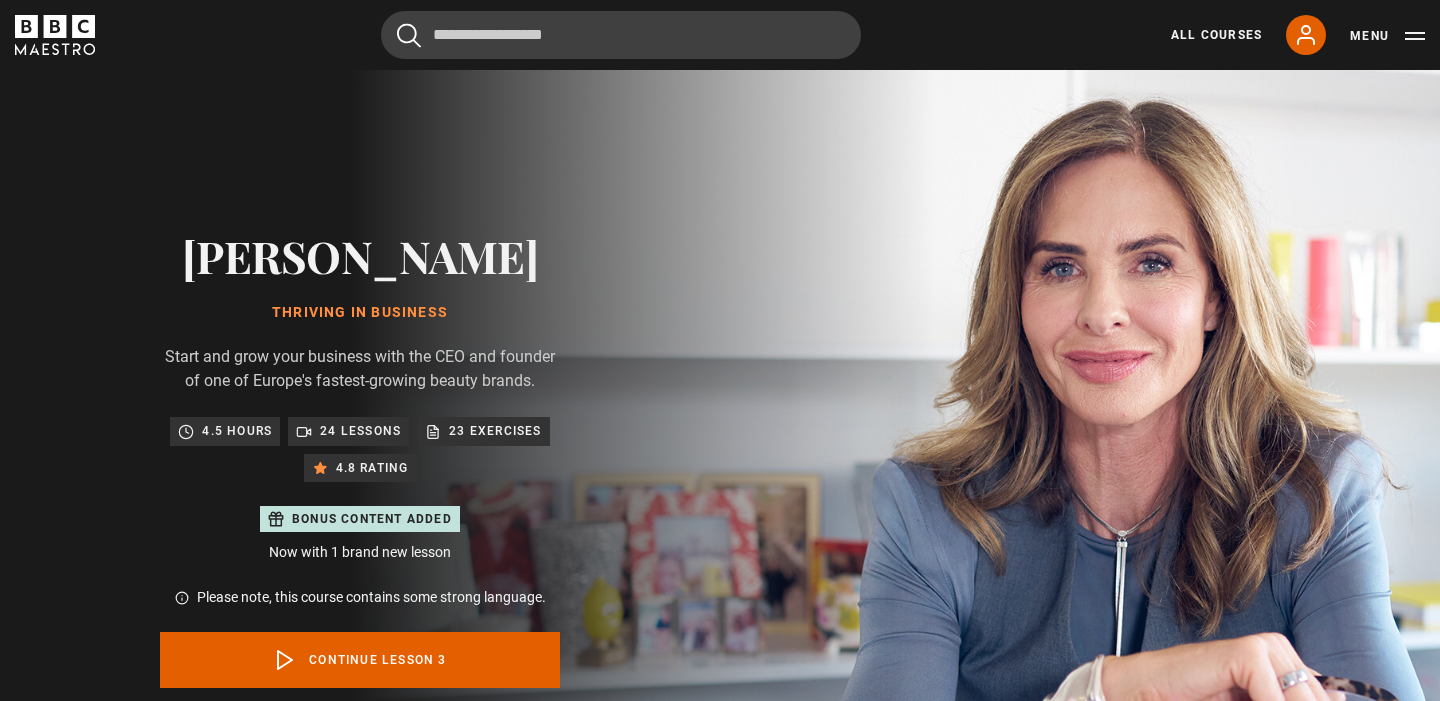 scroll, scrollTop: 929, scrollLeft: 0, axis: vertical 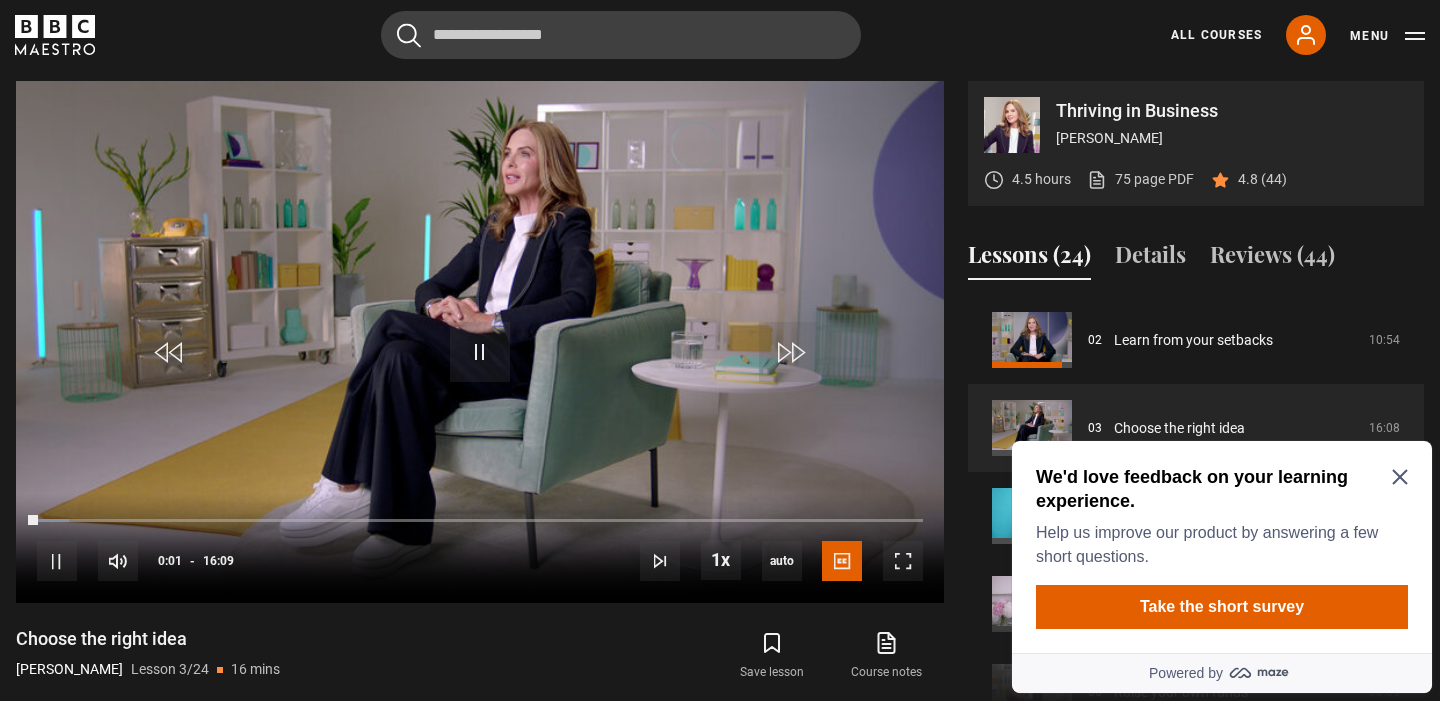 click 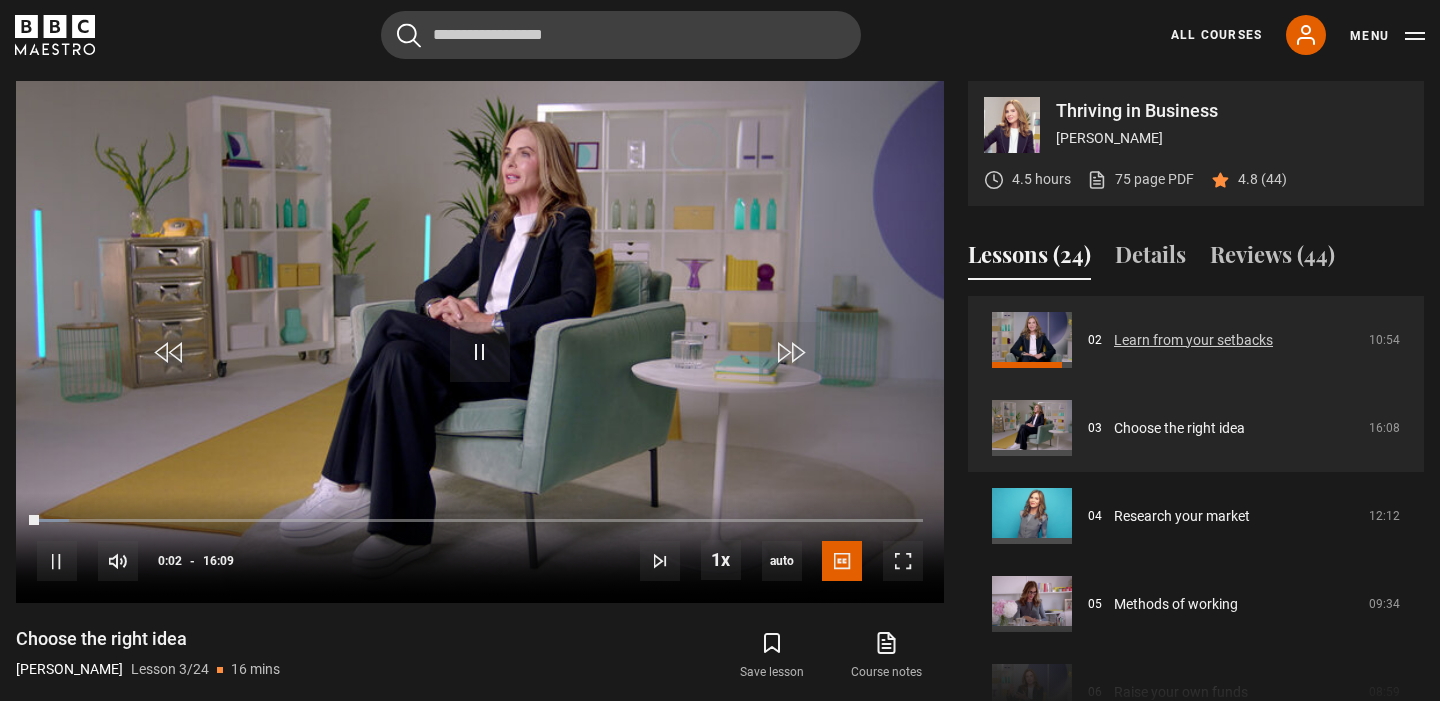 scroll, scrollTop: 0, scrollLeft: 0, axis: both 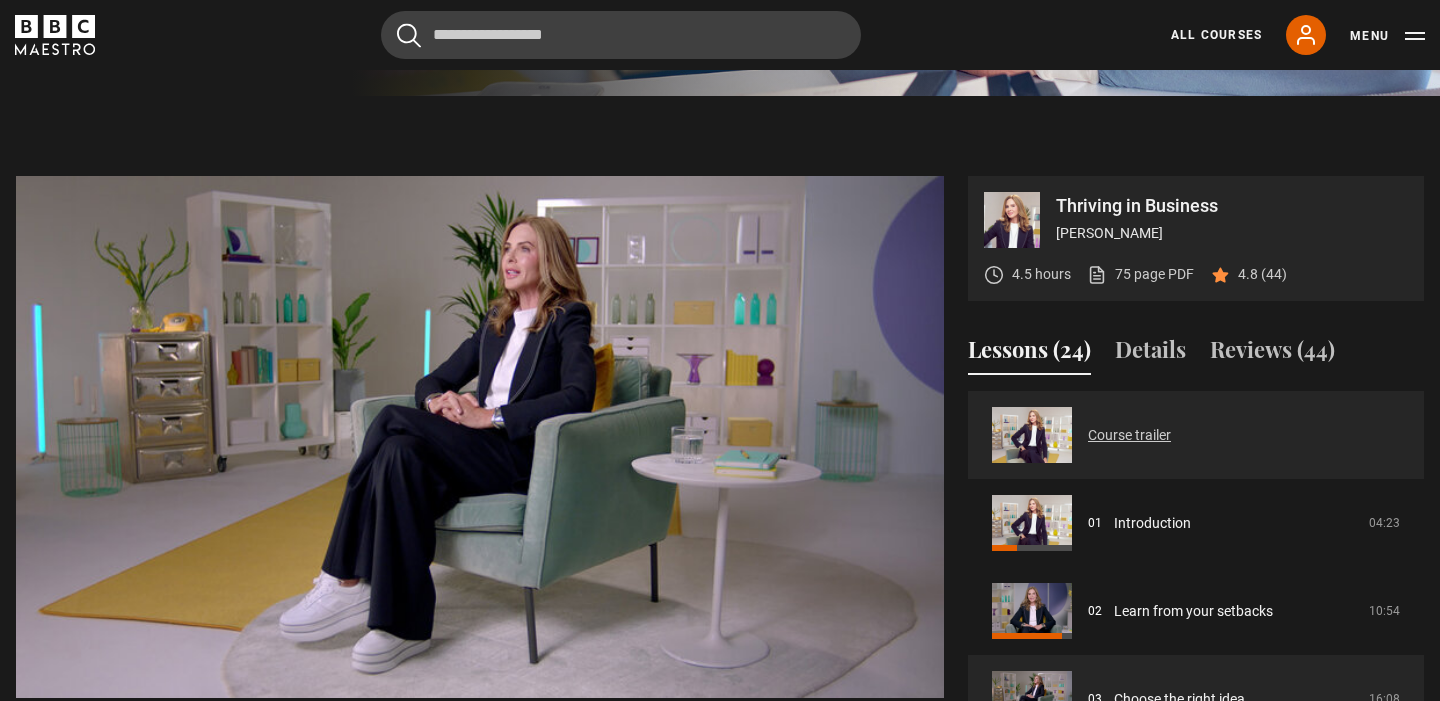 click on "Course trailer" at bounding box center (1129, 435) 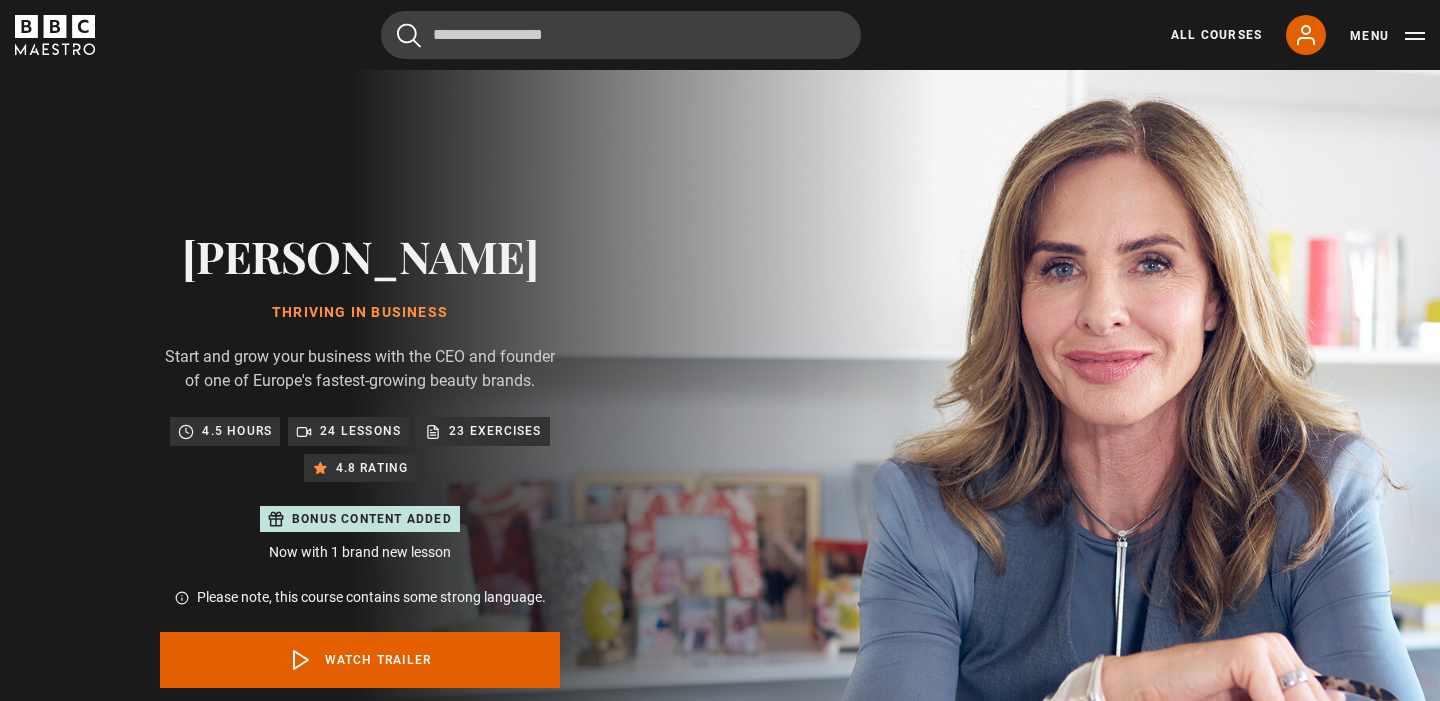 scroll, scrollTop: 929, scrollLeft: 0, axis: vertical 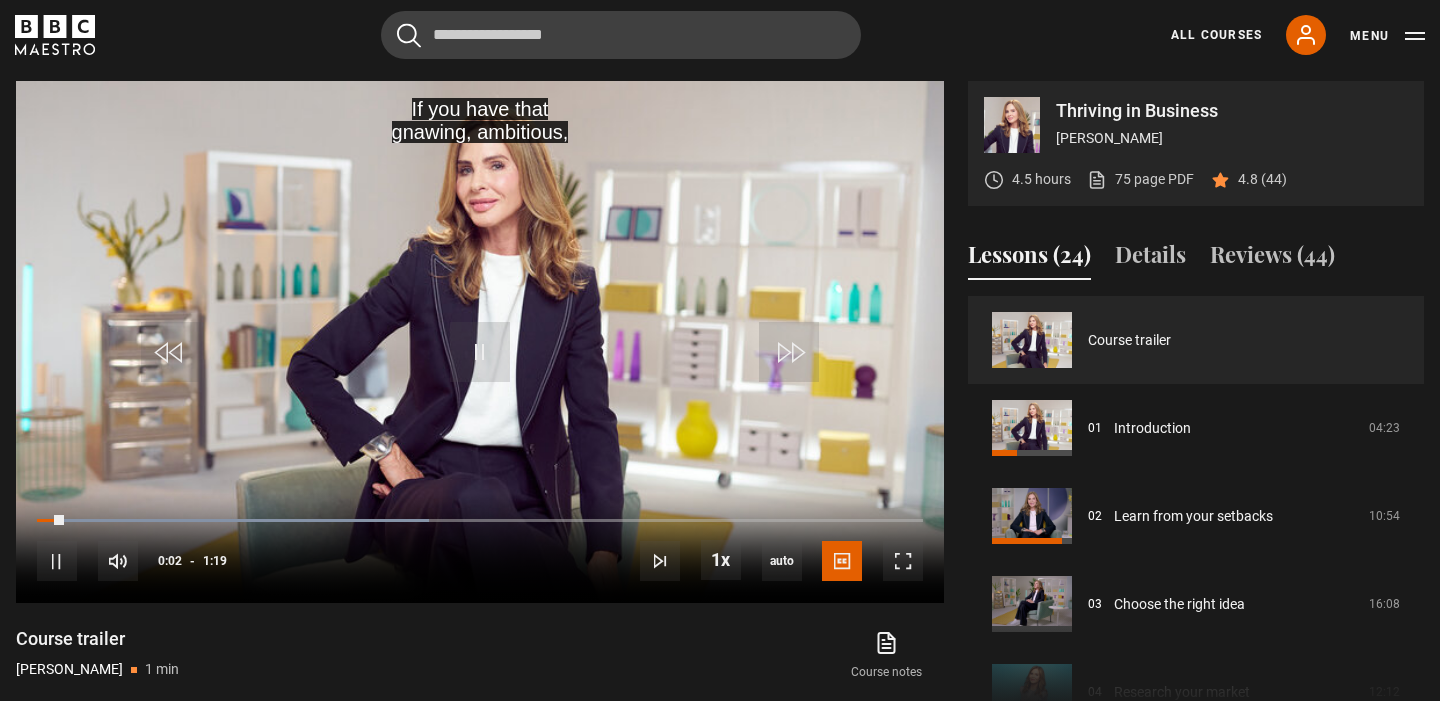 drag, startPoint x: 51, startPoint y: 512, endPoint x: 0, endPoint y: 513, distance: 51.009804 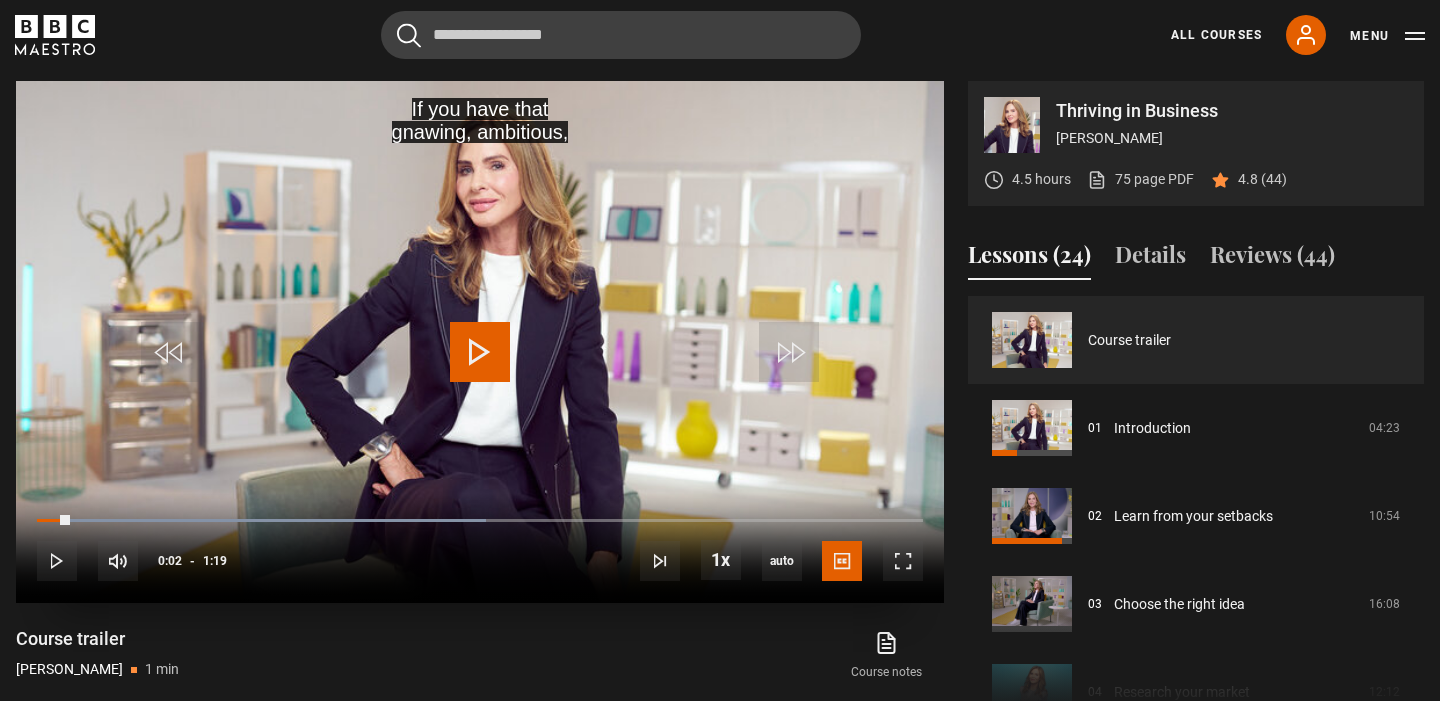 drag, startPoint x: 69, startPoint y: 520, endPoint x: 29, endPoint y: 520, distance: 40 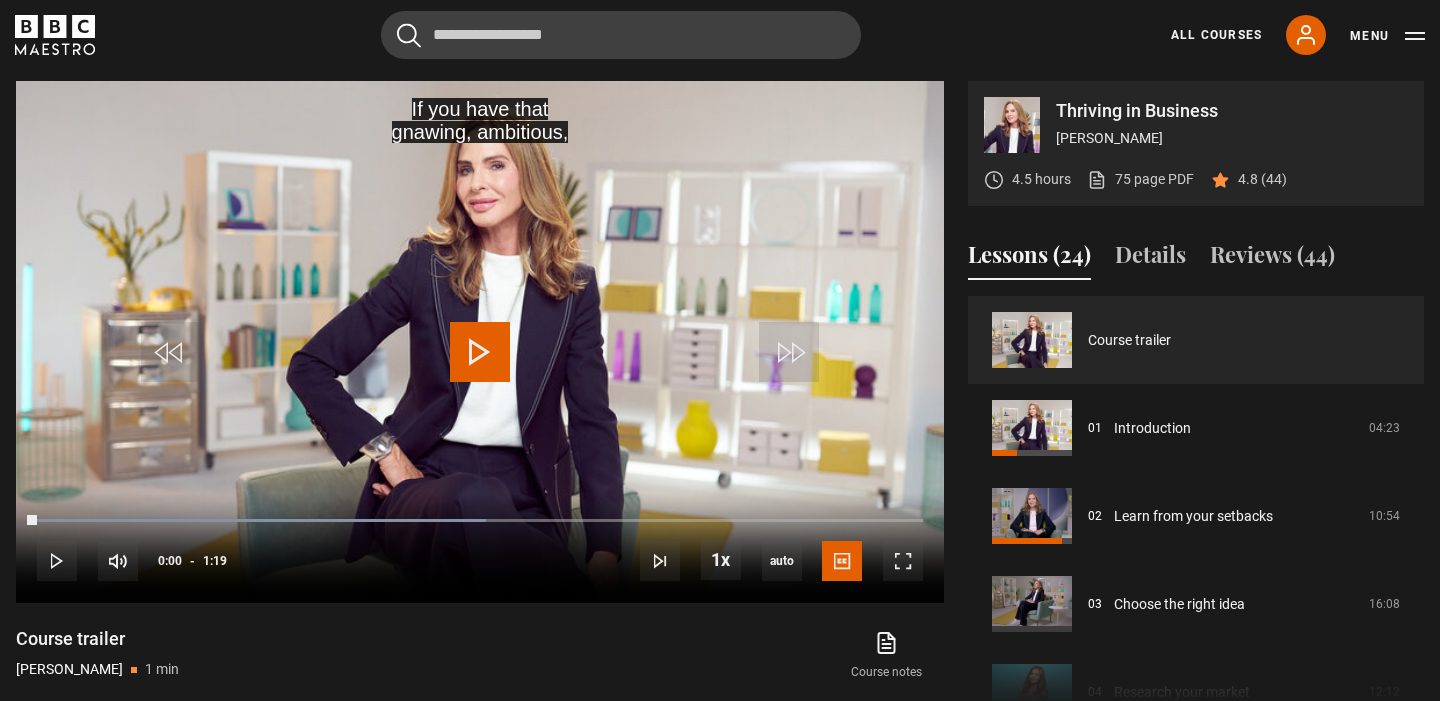 drag, startPoint x: 18, startPoint y: 520, endPoint x: 0, endPoint y: 520, distance: 18 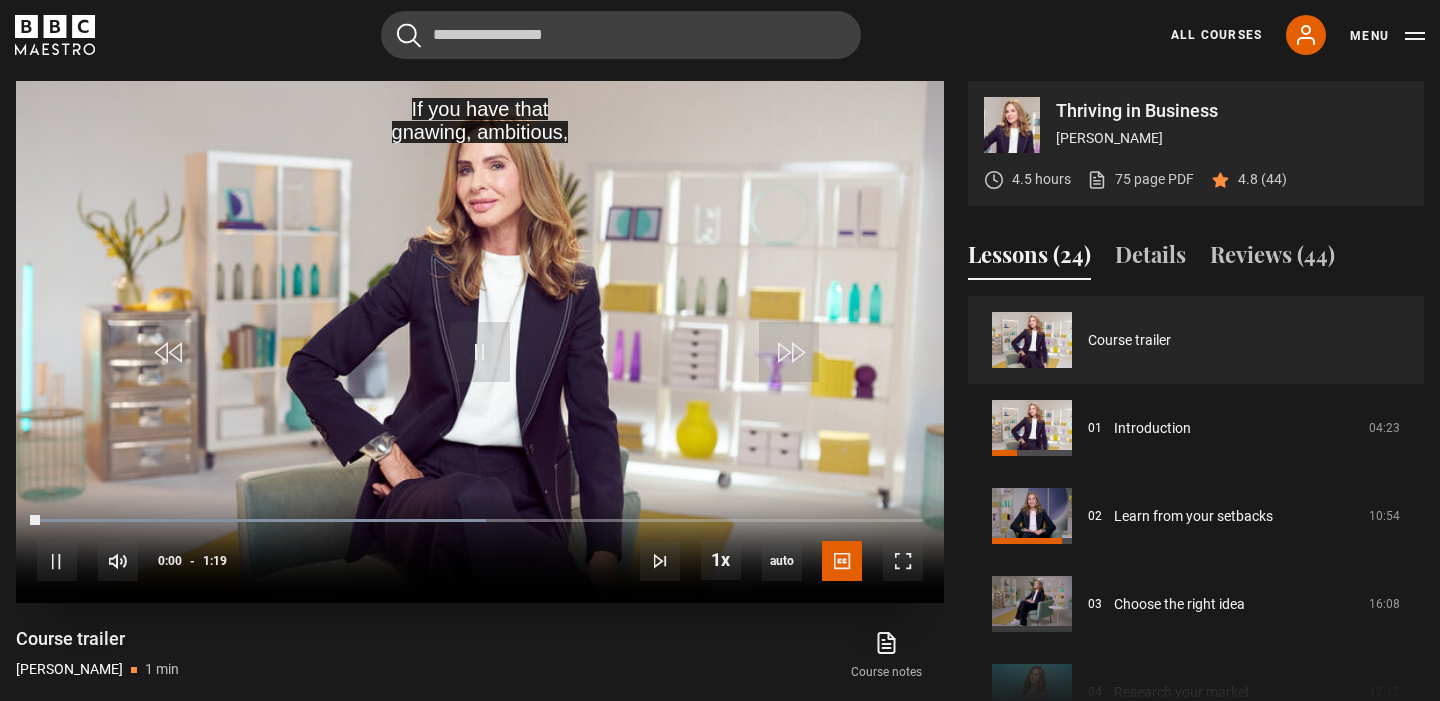 click at bounding box center (57, 561) 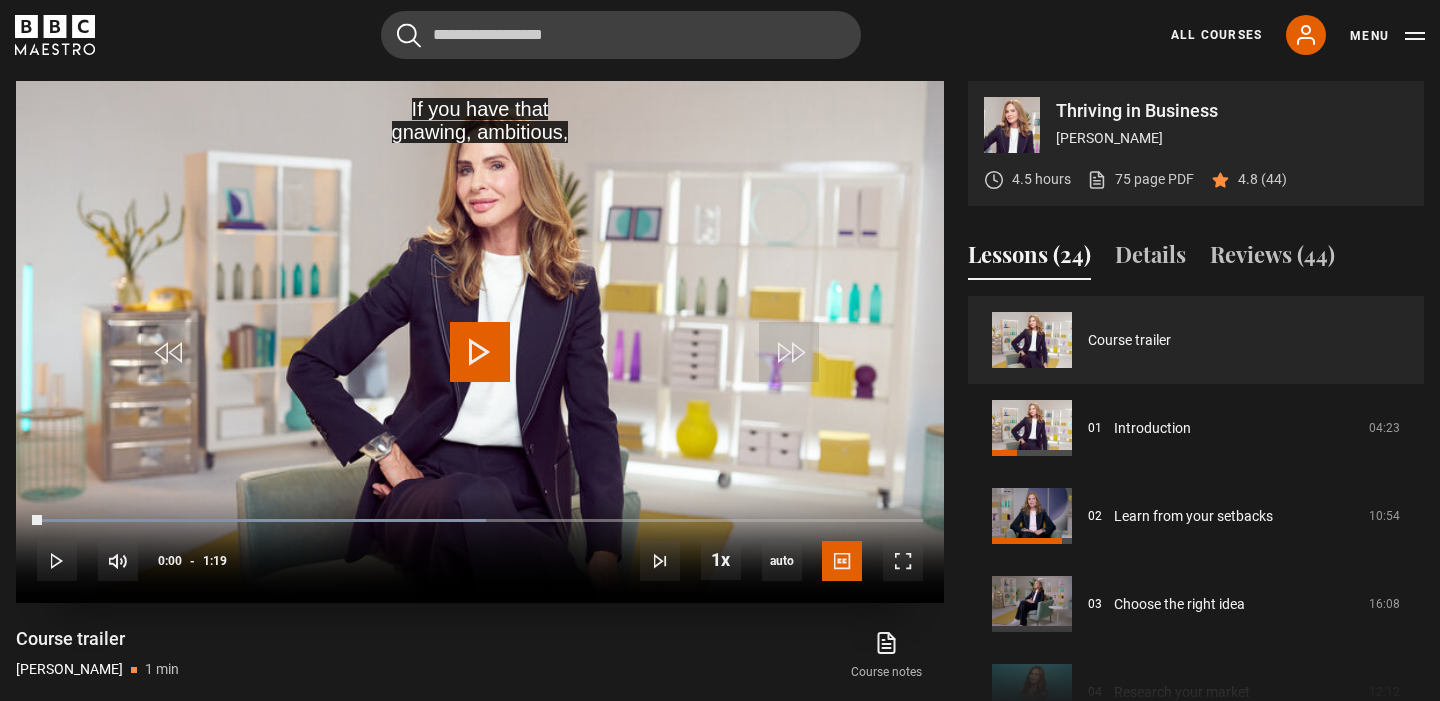click at bounding box center [171, 352] 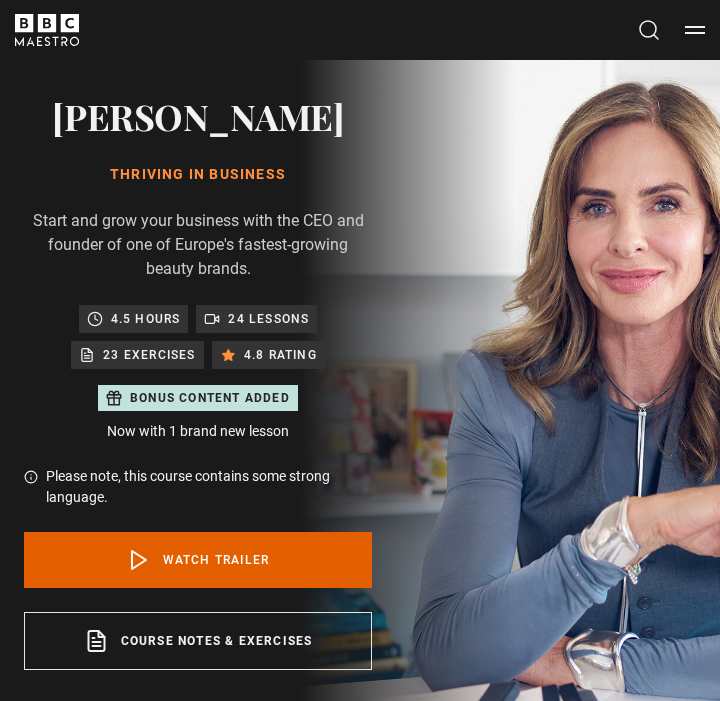 scroll, scrollTop: 701, scrollLeft: 0, axis: vertical 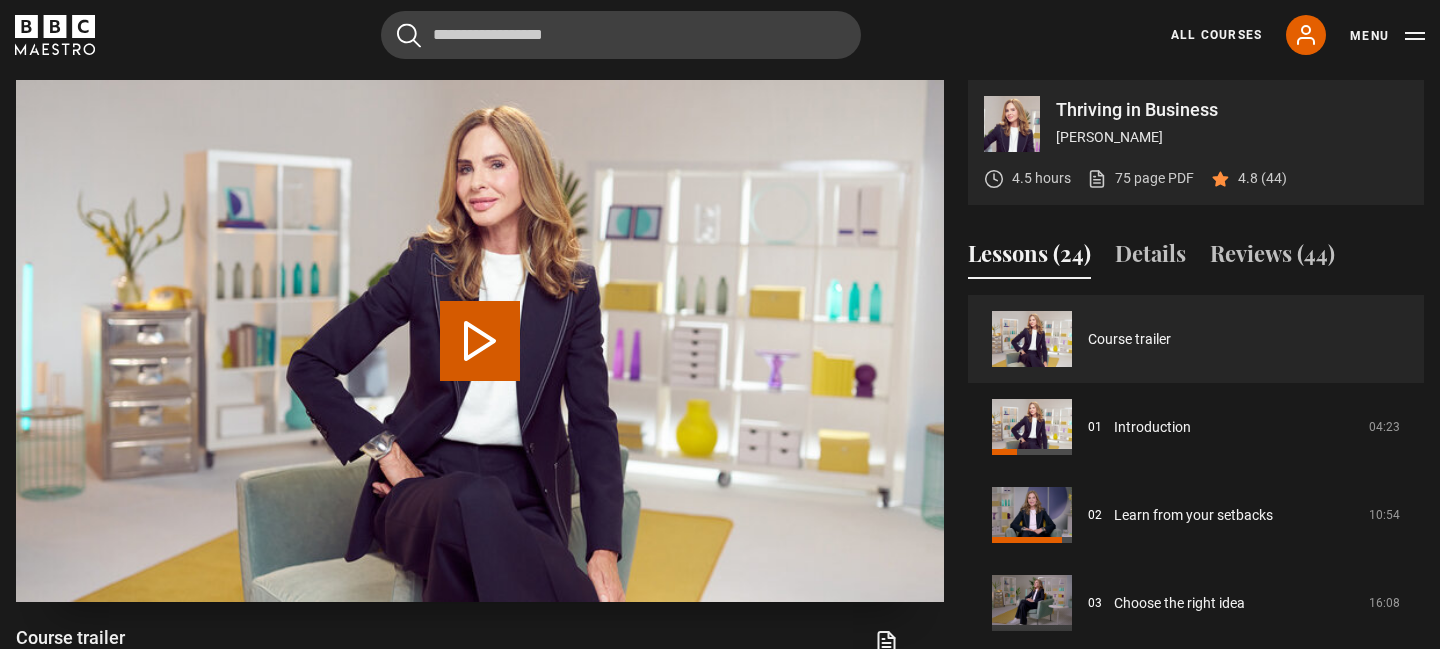 click on "Play Video" at bounding box center (480, 341) 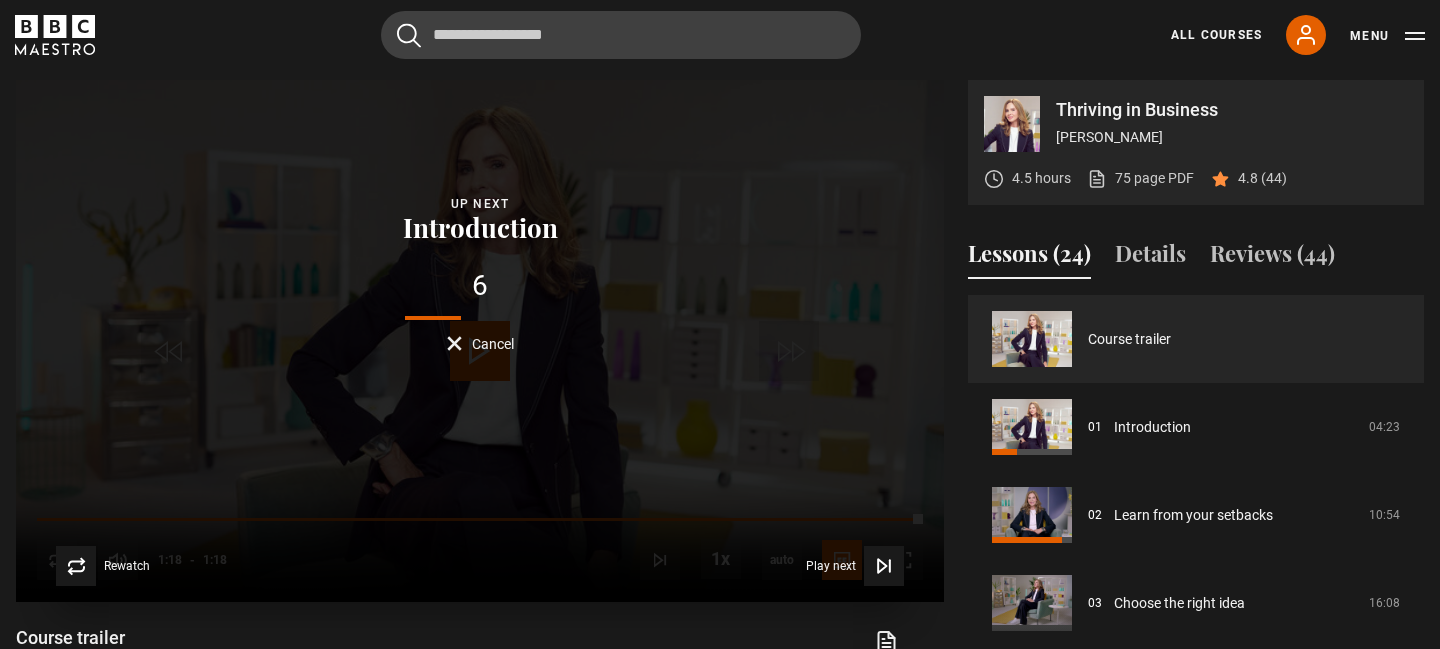 click on "Cancel" at bounding box center (493, 344) 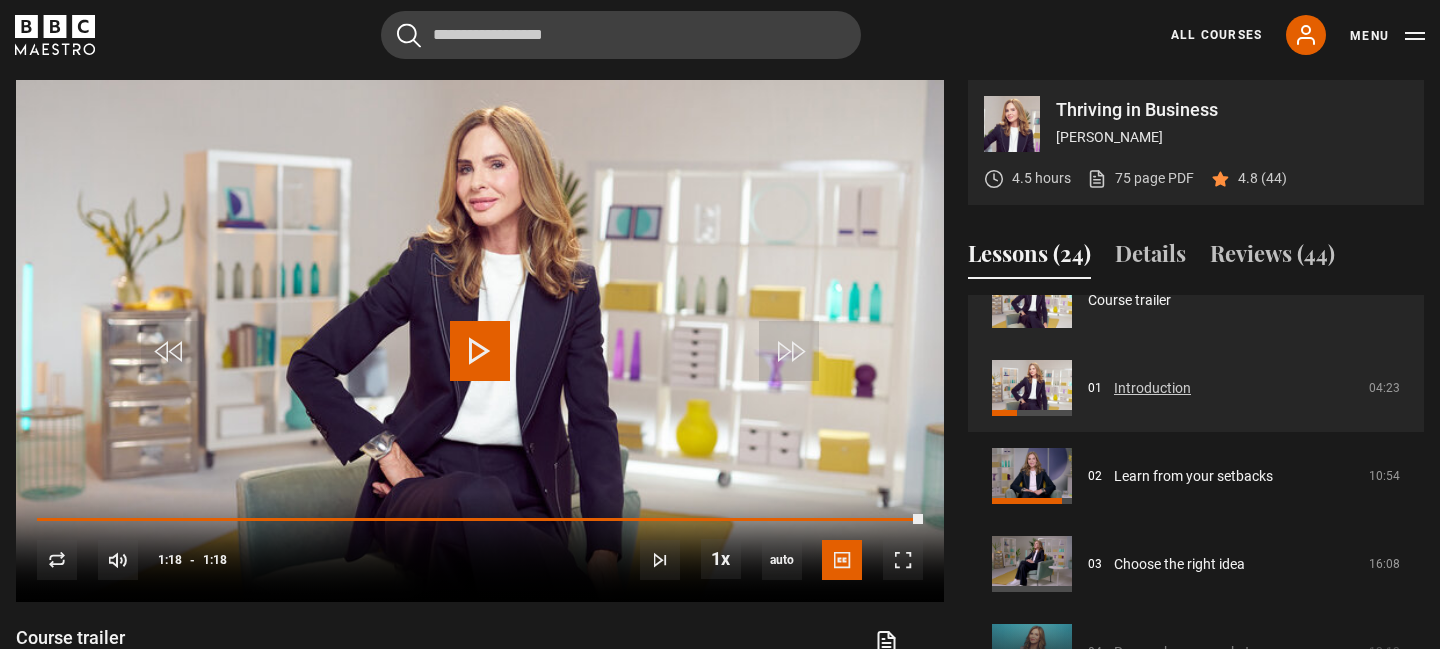 scroll, scrollTop: 41, scrollLeft: 0, axis: vertical 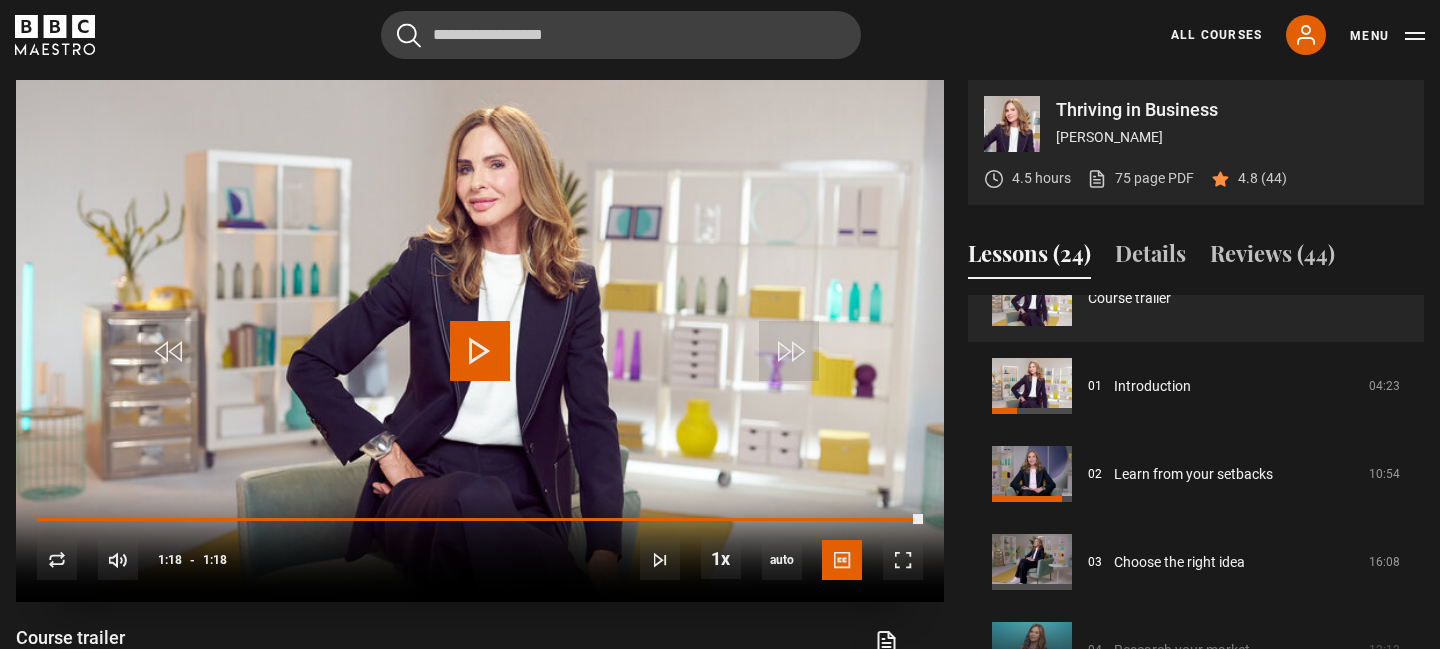click at bounding box center [480, 351] 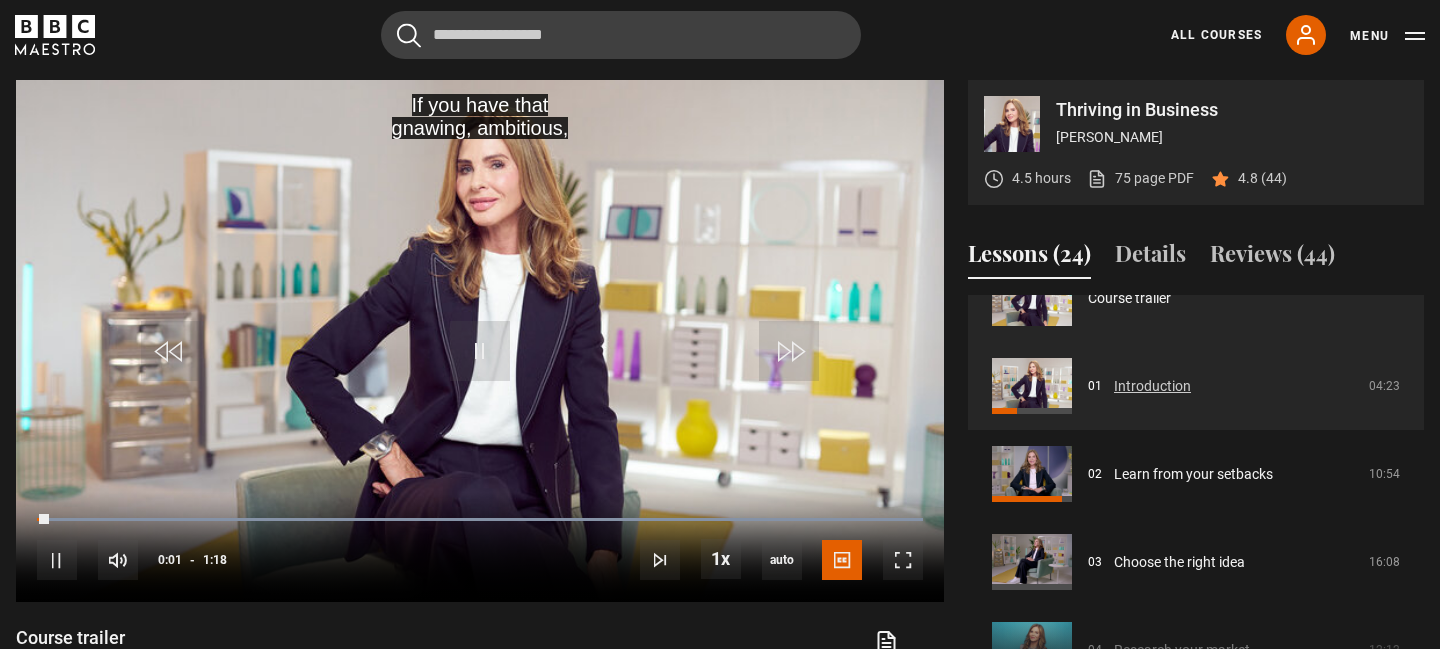 click on "Introduction" at bounding box center [1152, 386] 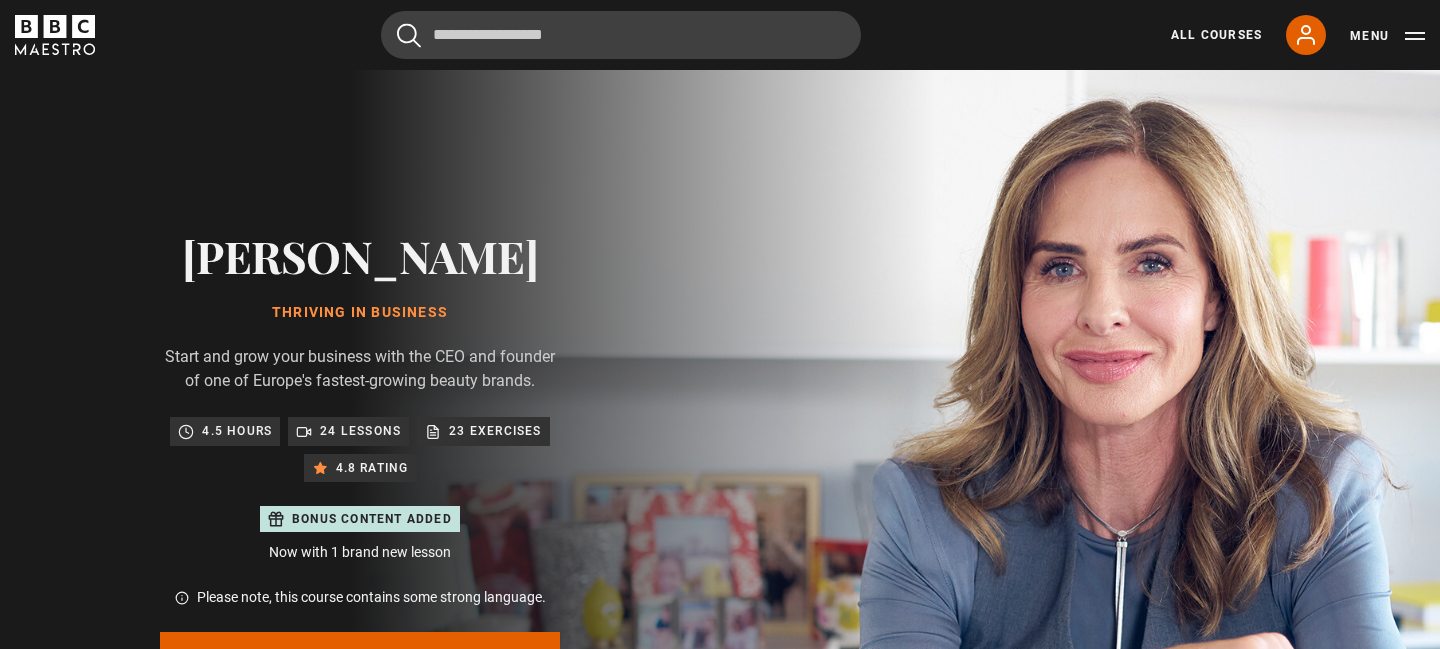 scroll, scrollTop: 929, scrollLeft: 0, axis: vertical 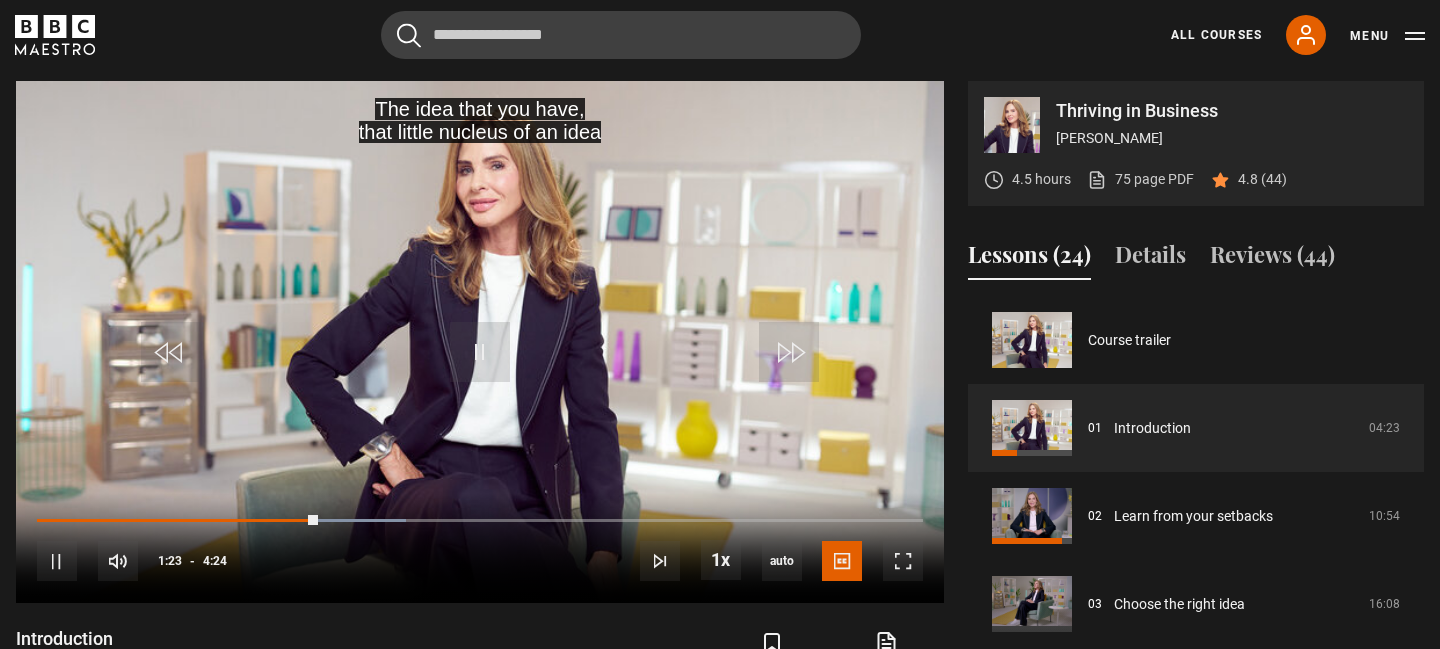 drag, startPoint x: 314, startPoint y: 512, endPoint x: 0, endPoint y: 517, distance: 314.0398 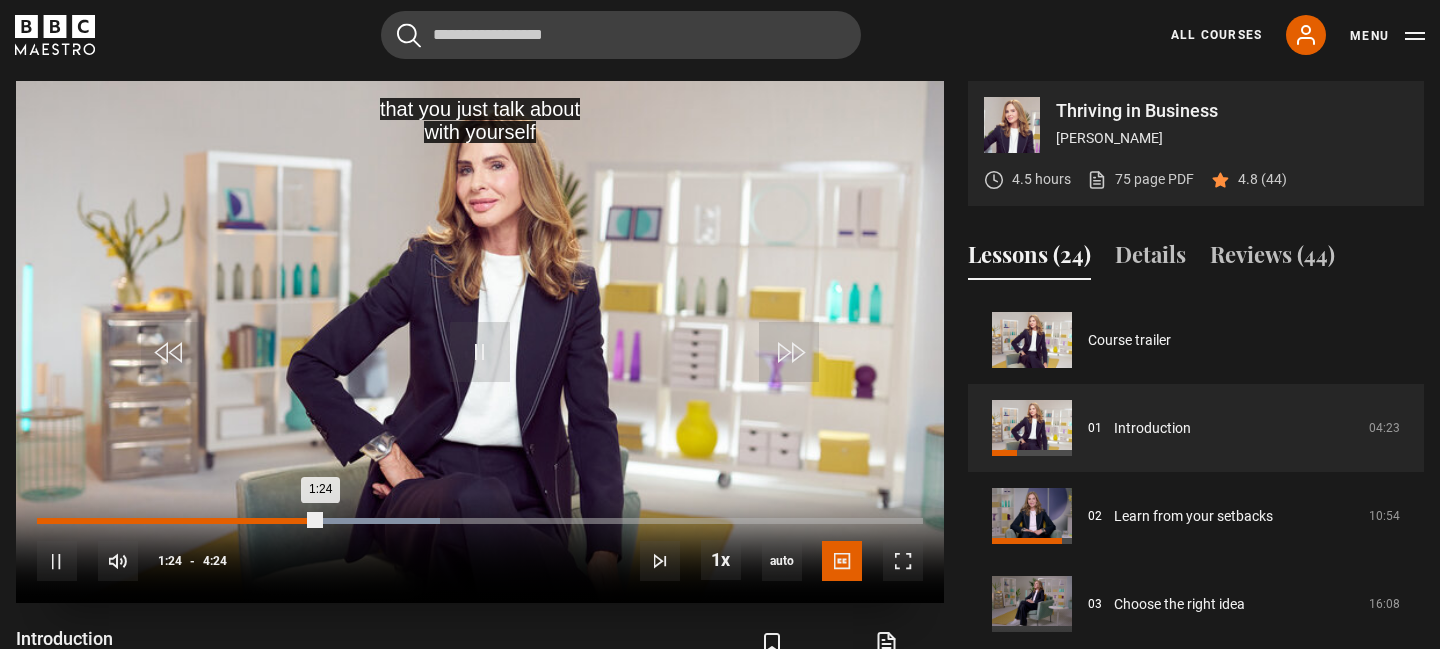 click on "0:05" at bounding box center (56, 521) 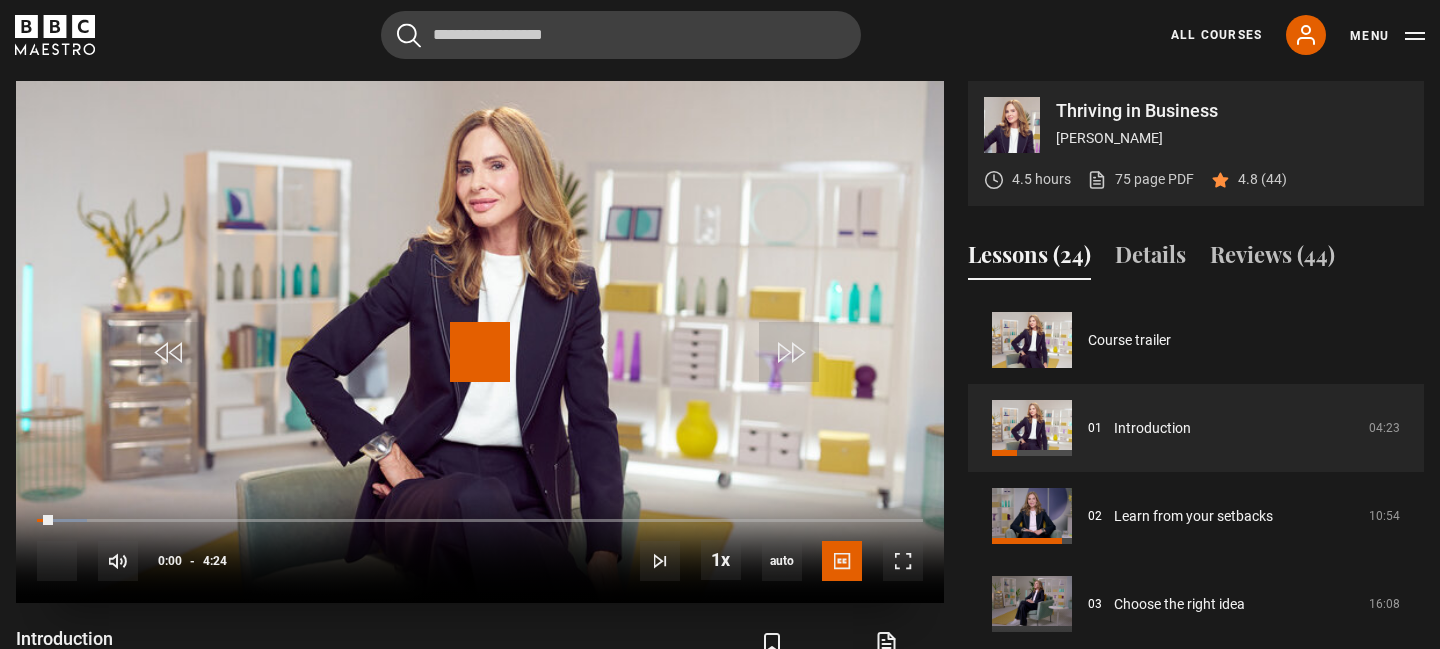 drag, startPoint x: 52, startPoint y: 520, endPoint x: 31, endPoint y: 520, distance: 21 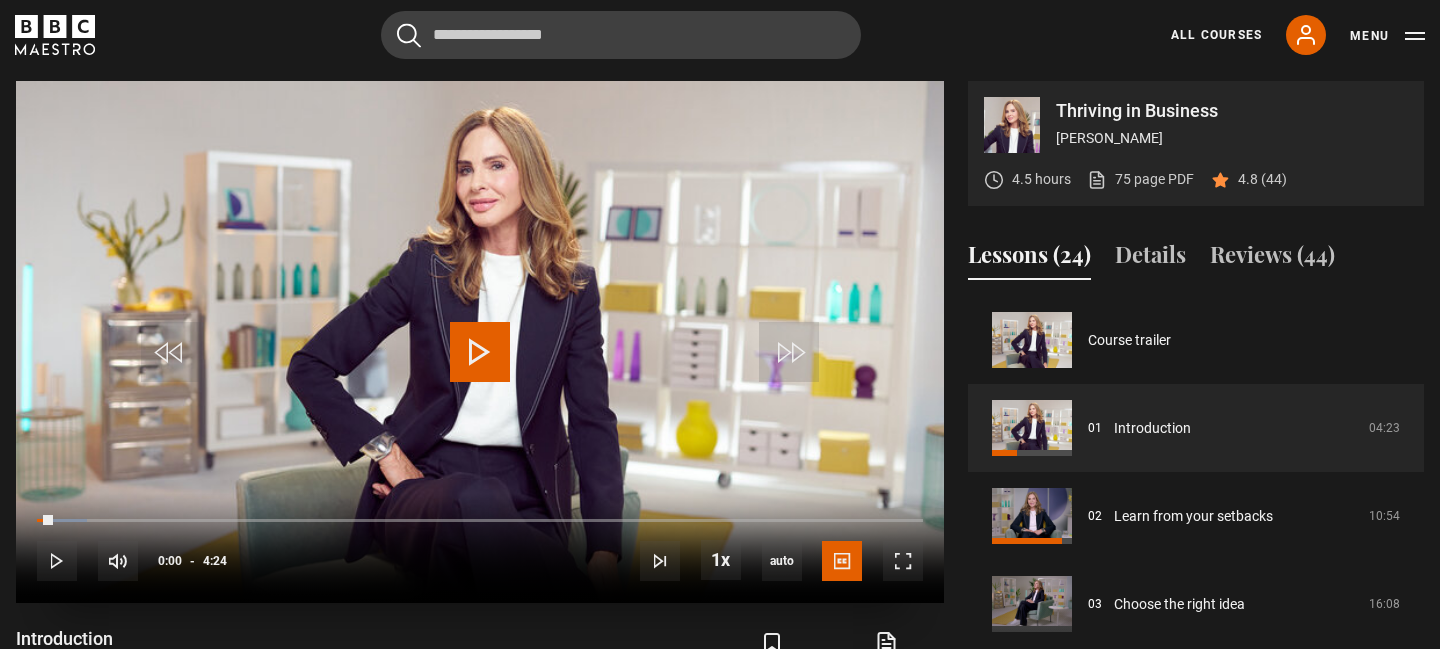 click on "10s Skip Back 10 seconds Play 10s Skip Forward 10 seconds Loaded :  5.68% 0:00 0:00 Play Mute 100% Current Time  0:00 - Duration  4:24
Trinny Woodall
Lesson 1
Introduction
1x Playback Rate 2x 1.5x 1x , selected 0.5x auto Quality 360p 720p 1080p 2160p Auto , selected Captions captions off English  Captions , selected" at bounding box center [480, 548] 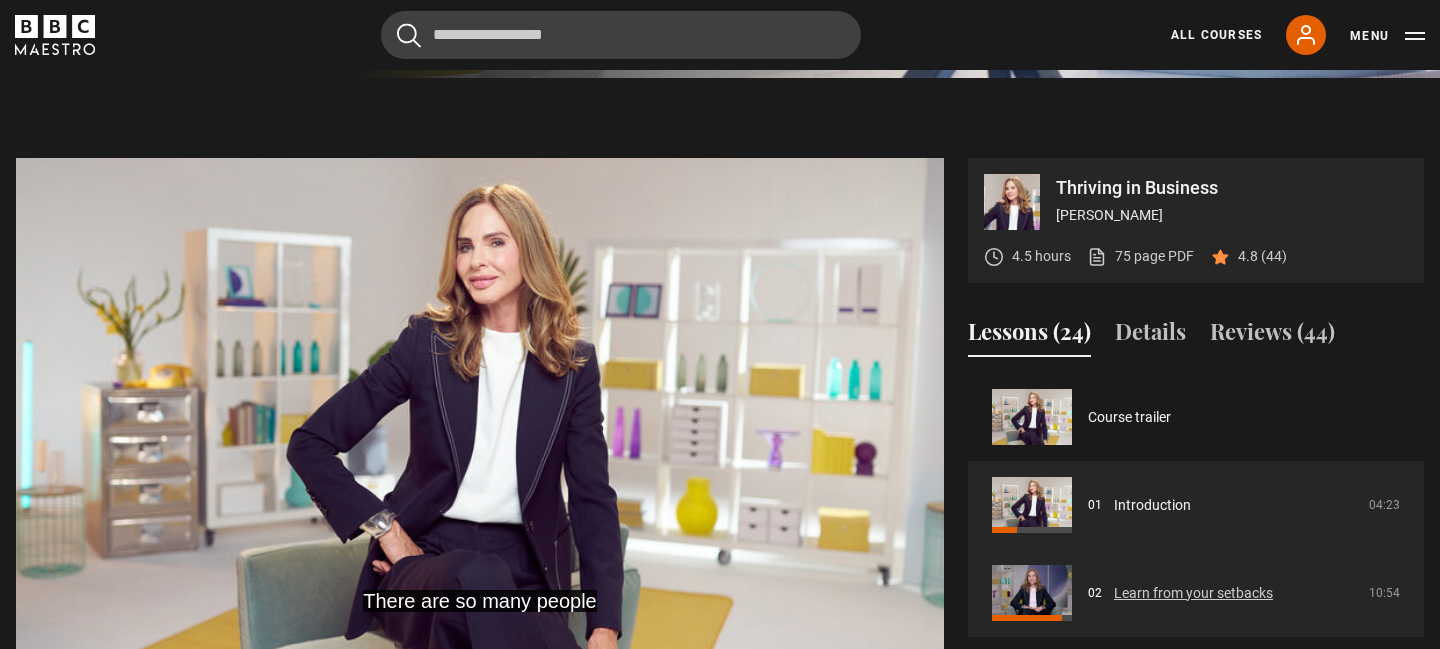 scroll, scrollTop: 850, scrollLeft: 0, axis: vertical 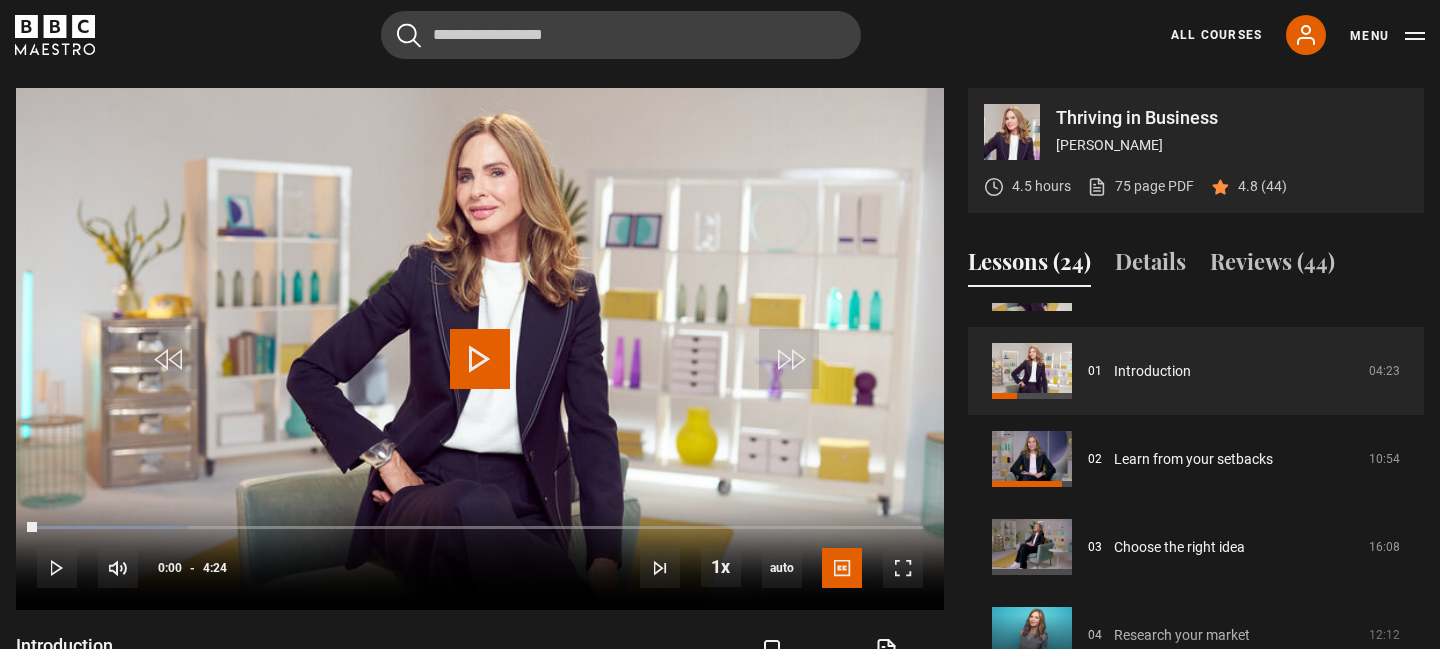 drag, startPoint x: 53, startPoint y: 523, endPoint x: 0, endPoint y: 529, distance: 53.338543 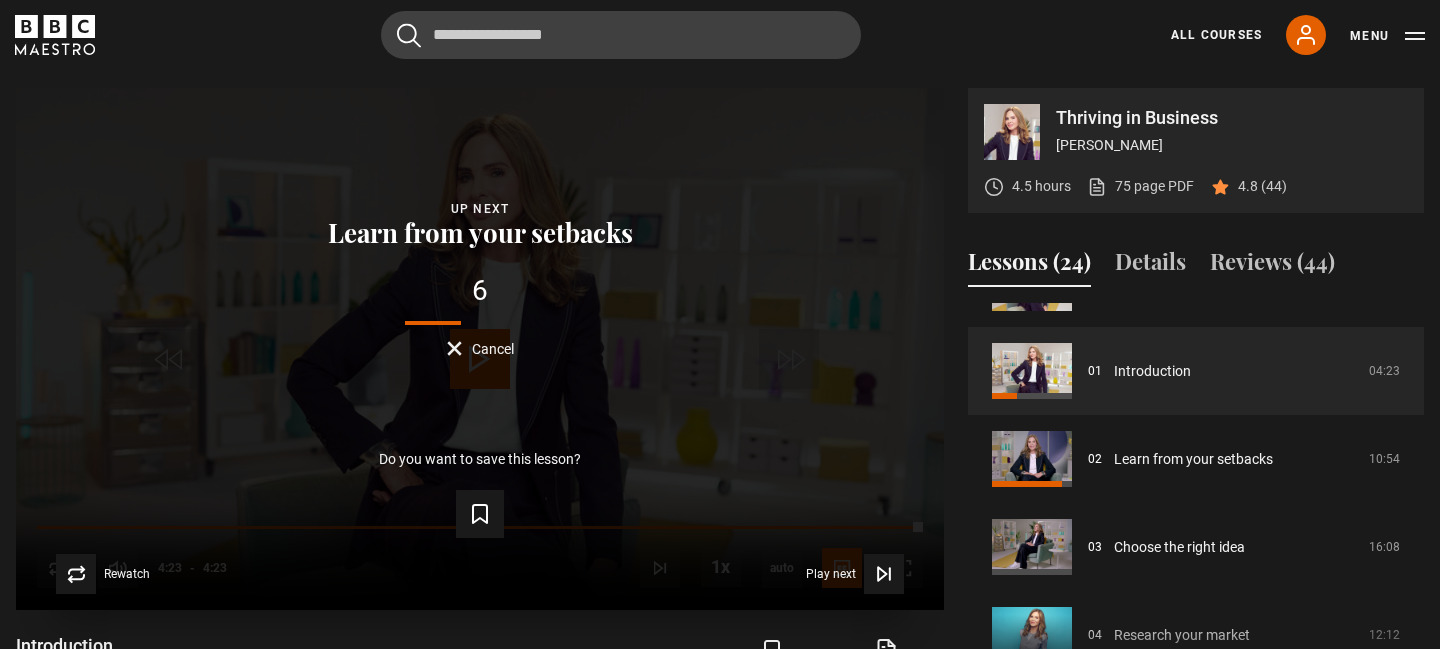 click on "Cancel" at bounding box center (480, 348) 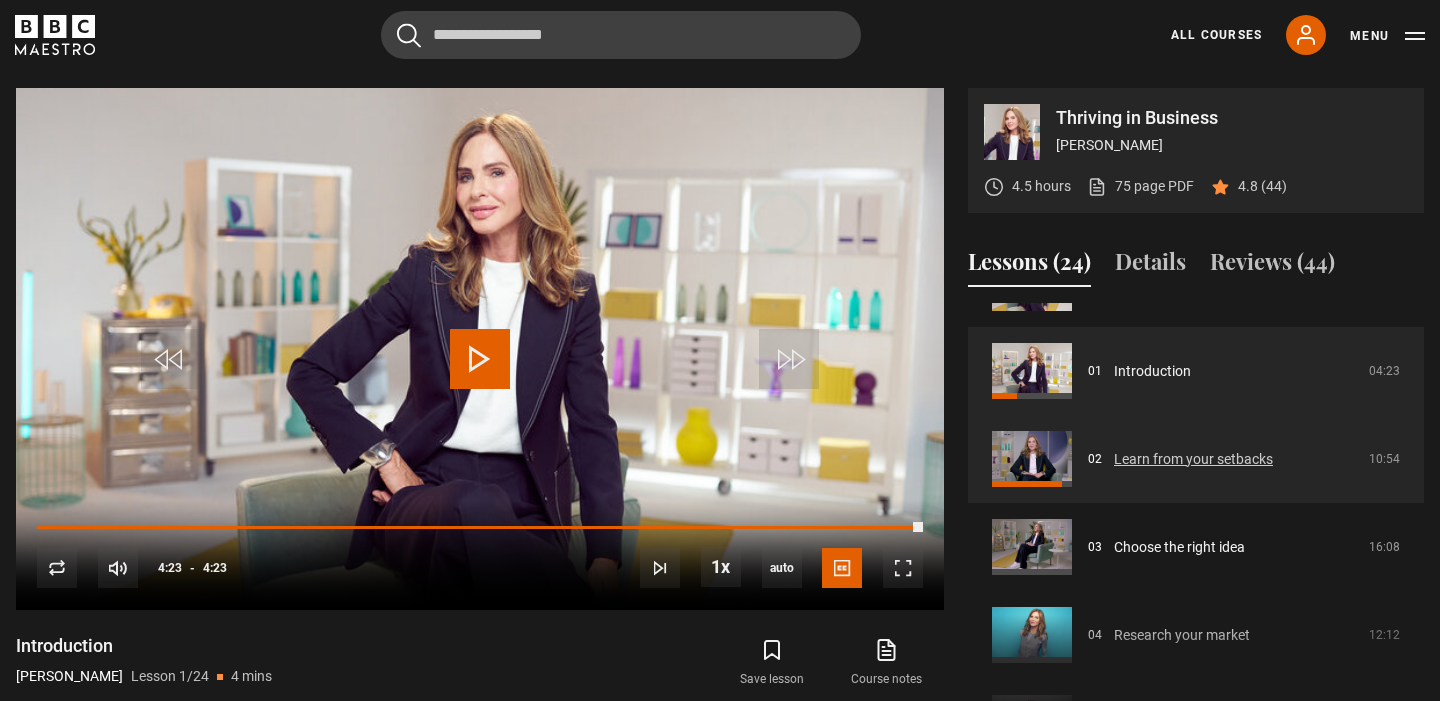 scroll, scrollTop: 59, scrollLeft: 0, axis: vertical 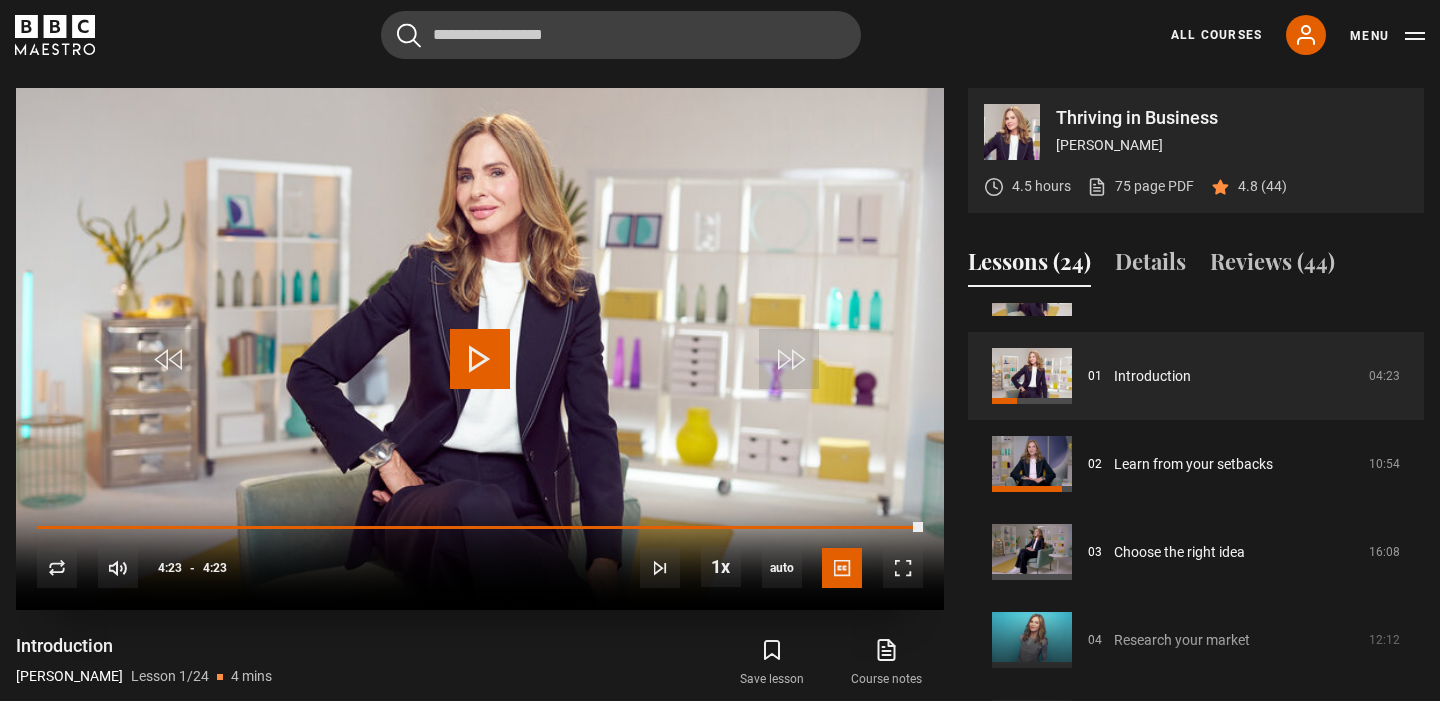click at bounding box center (480, 359) 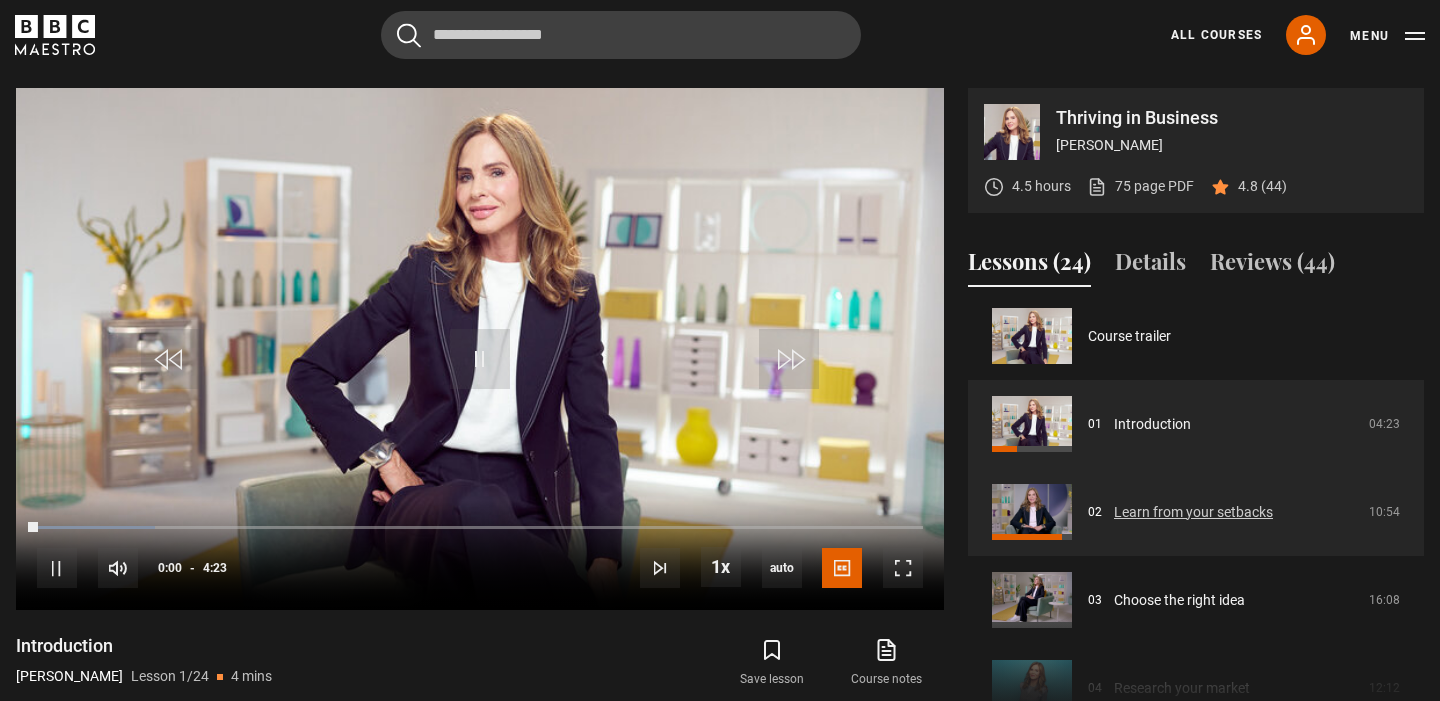 scroll, scrollTop: 0, scrollLeft: 0, axis: both 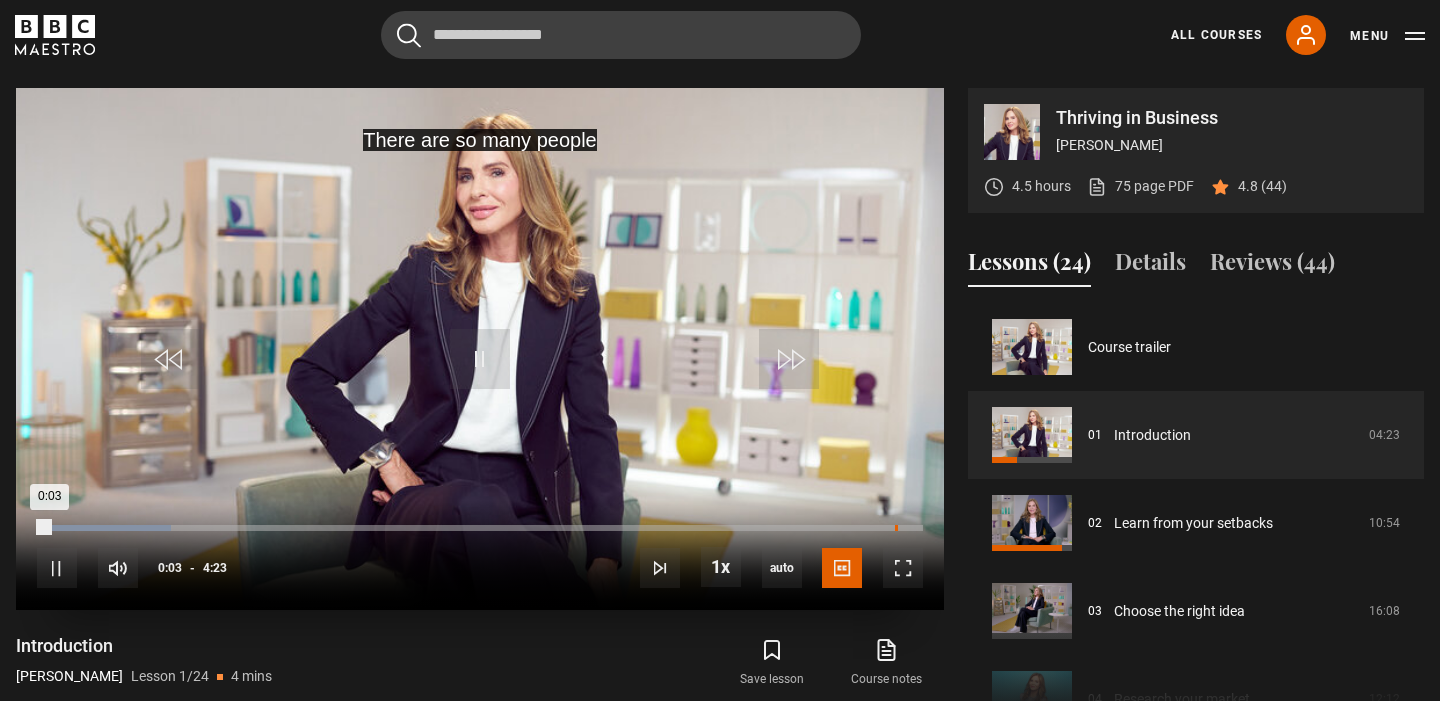 click on "Loaded :  15.19% 4:14 0:03" at bounding box center [480, 528] 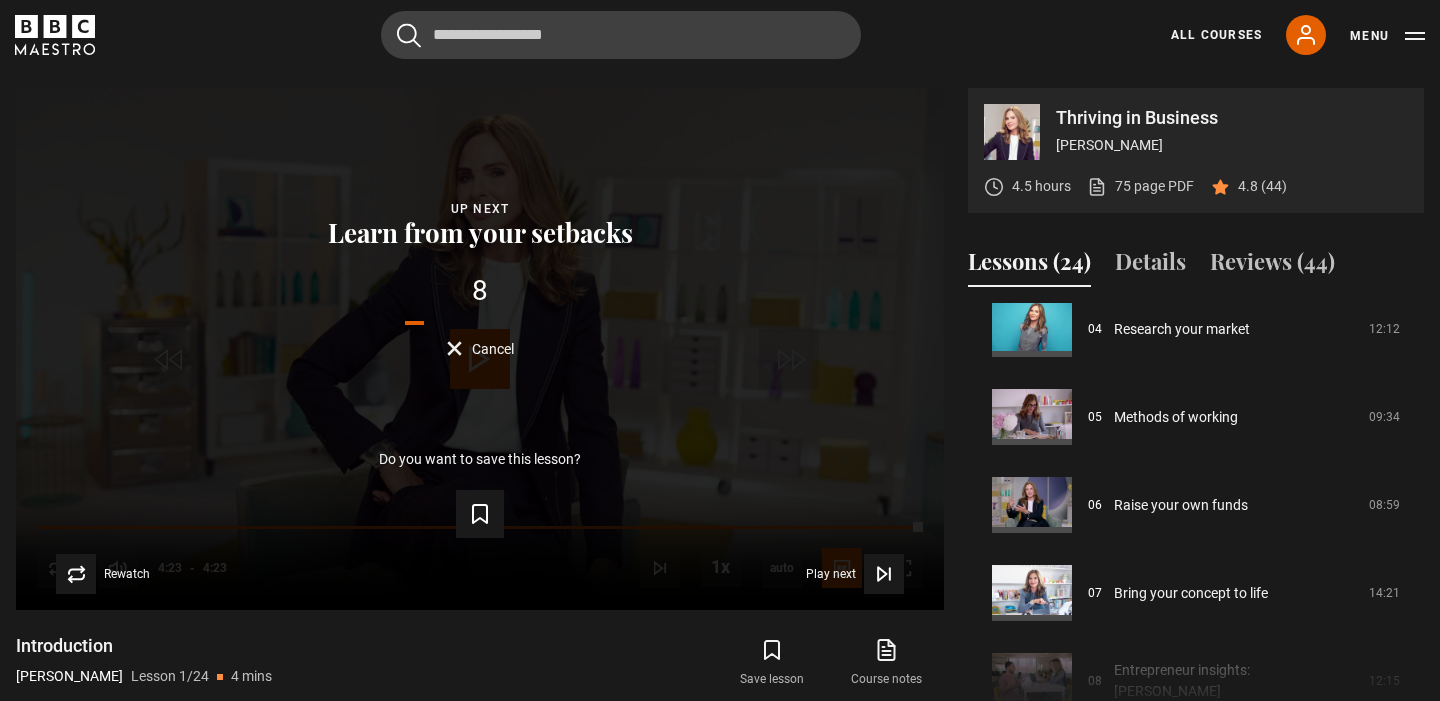 scroll, scrollTop: 0, scrollLeft: 0, axis: both 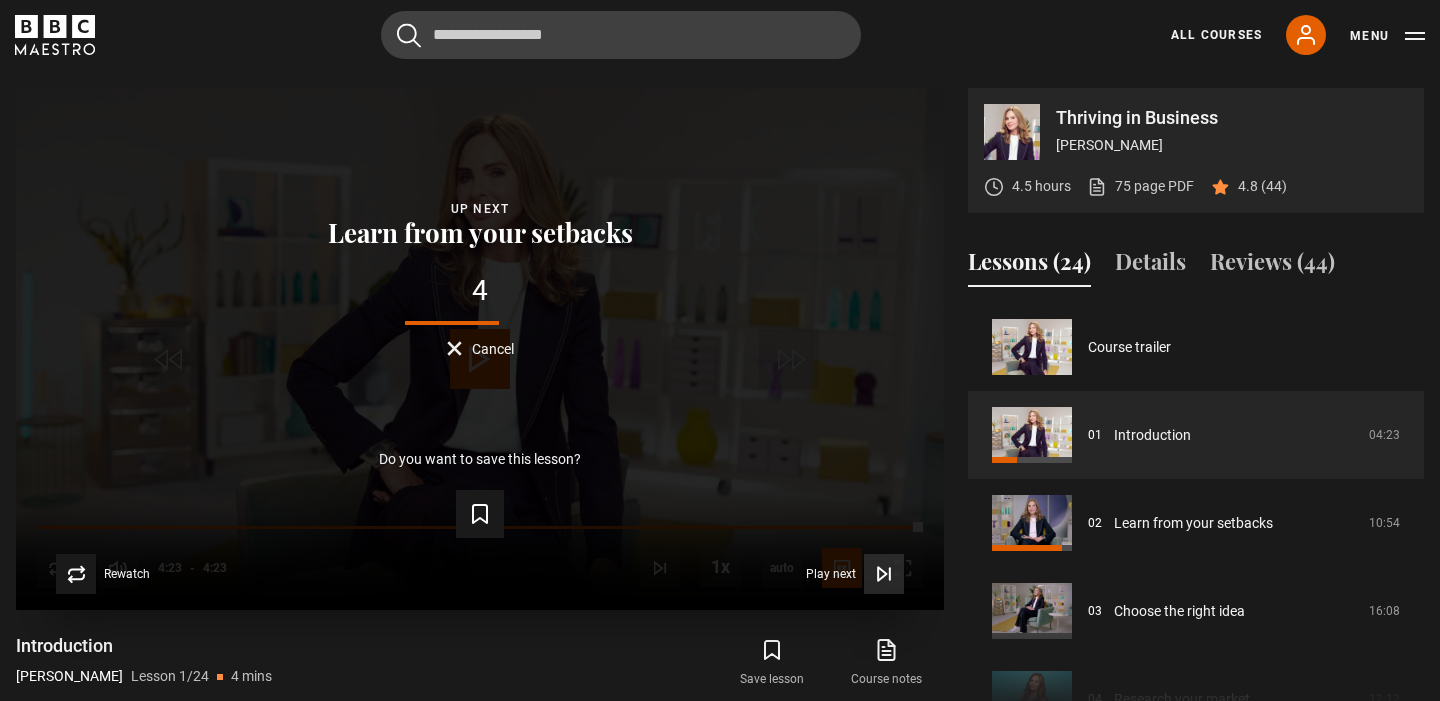 click 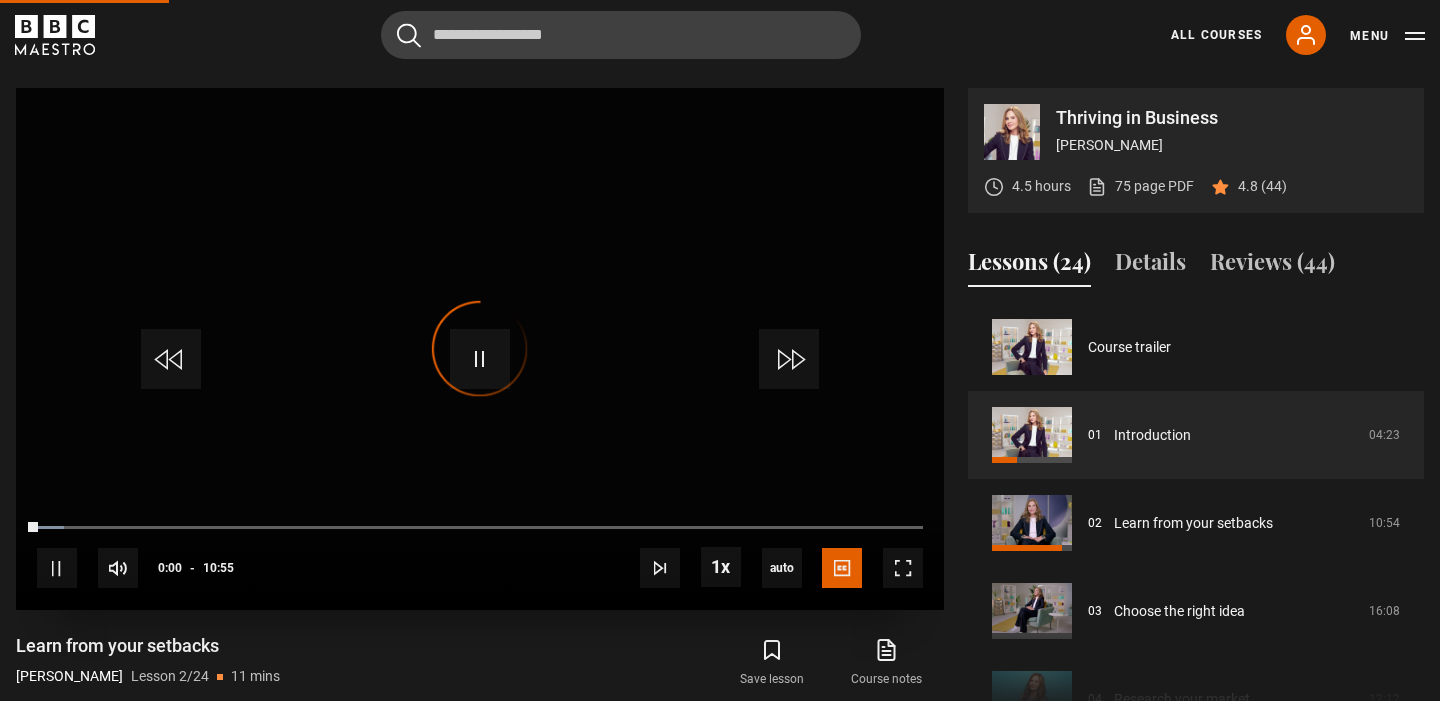 scroll, scrollTop: 929, scrollLeft: 0, axis: vertical 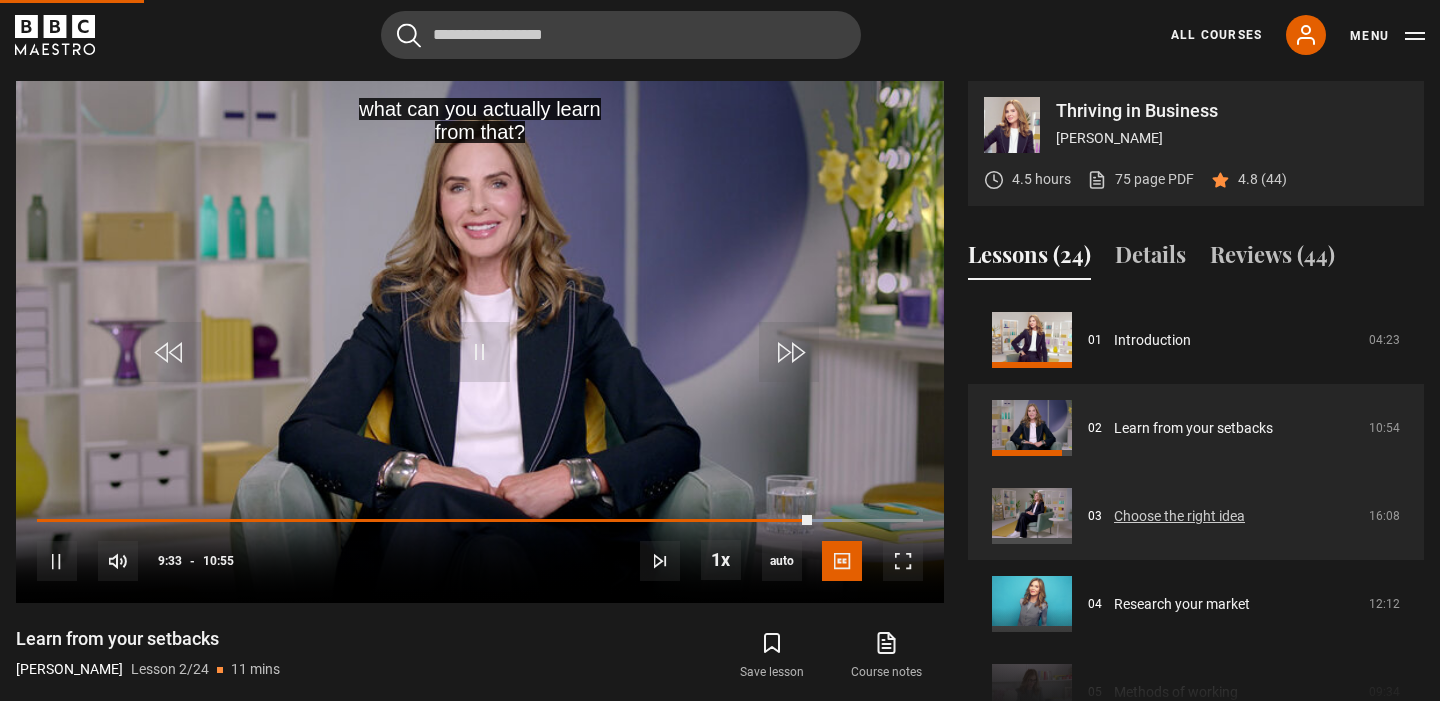 click on "Choose the right idea" at bounding box center (1179, 516) 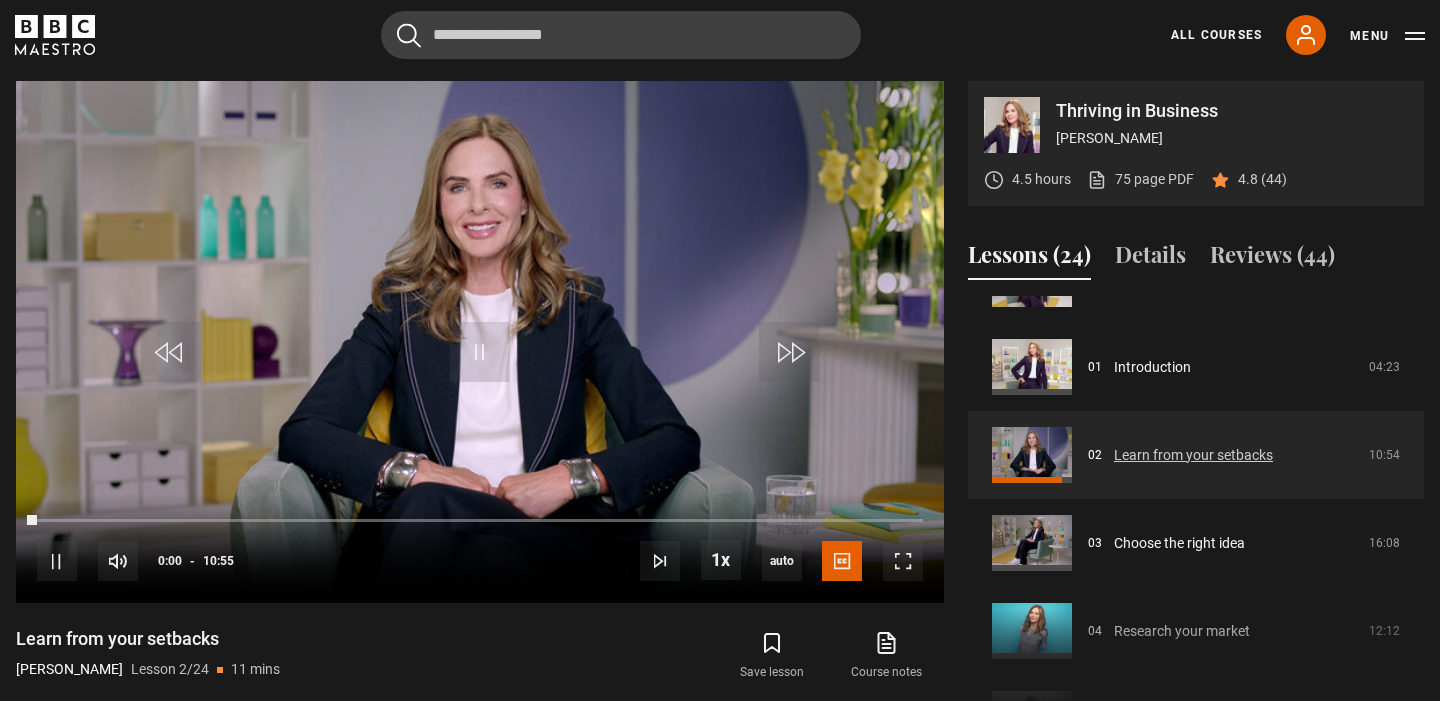 scroll, scrollTop: 25, scrollLeft: 0, axis: vertical 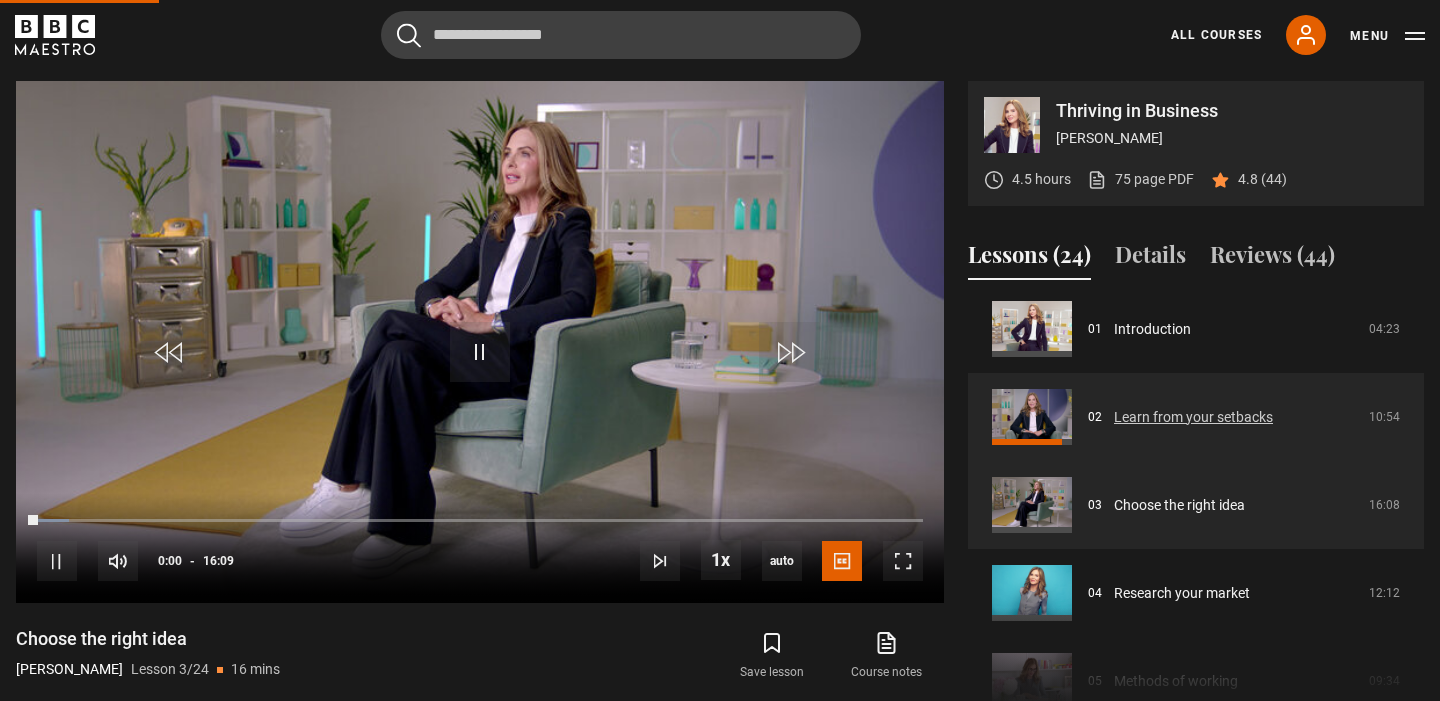 click on "Learn from your setbacks" at bounding box center [1193, 417] 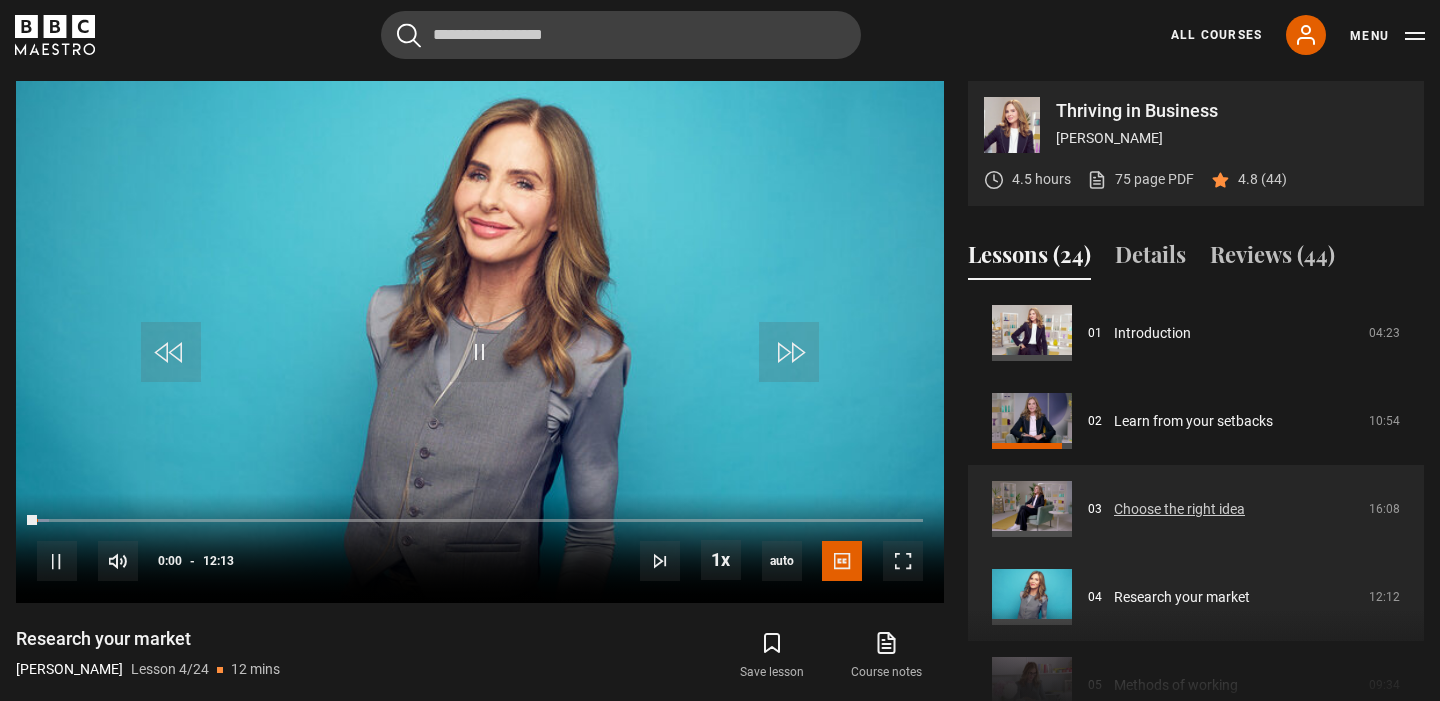 scroll, scrollTop: 92, scrollLeft: 0, axis: vertical 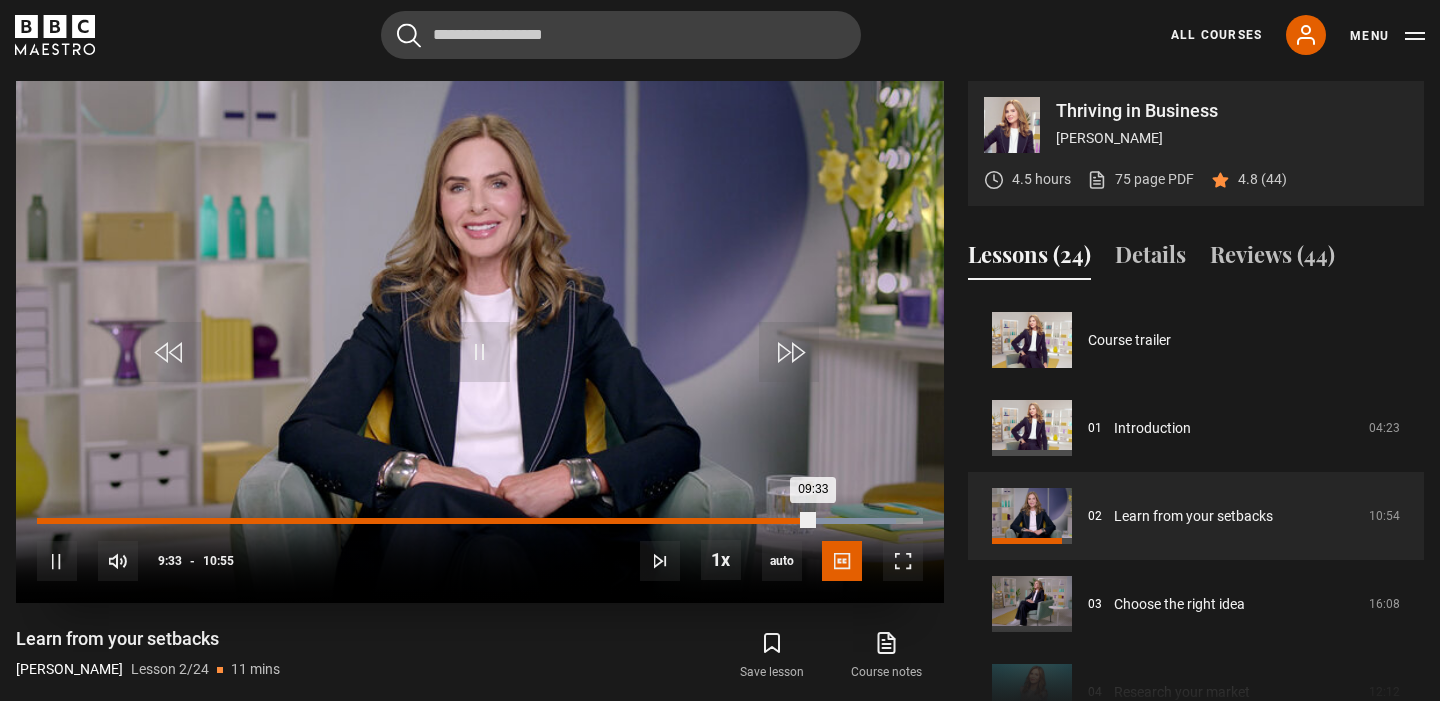 click on "00:05" at bounding box center (46, 521) 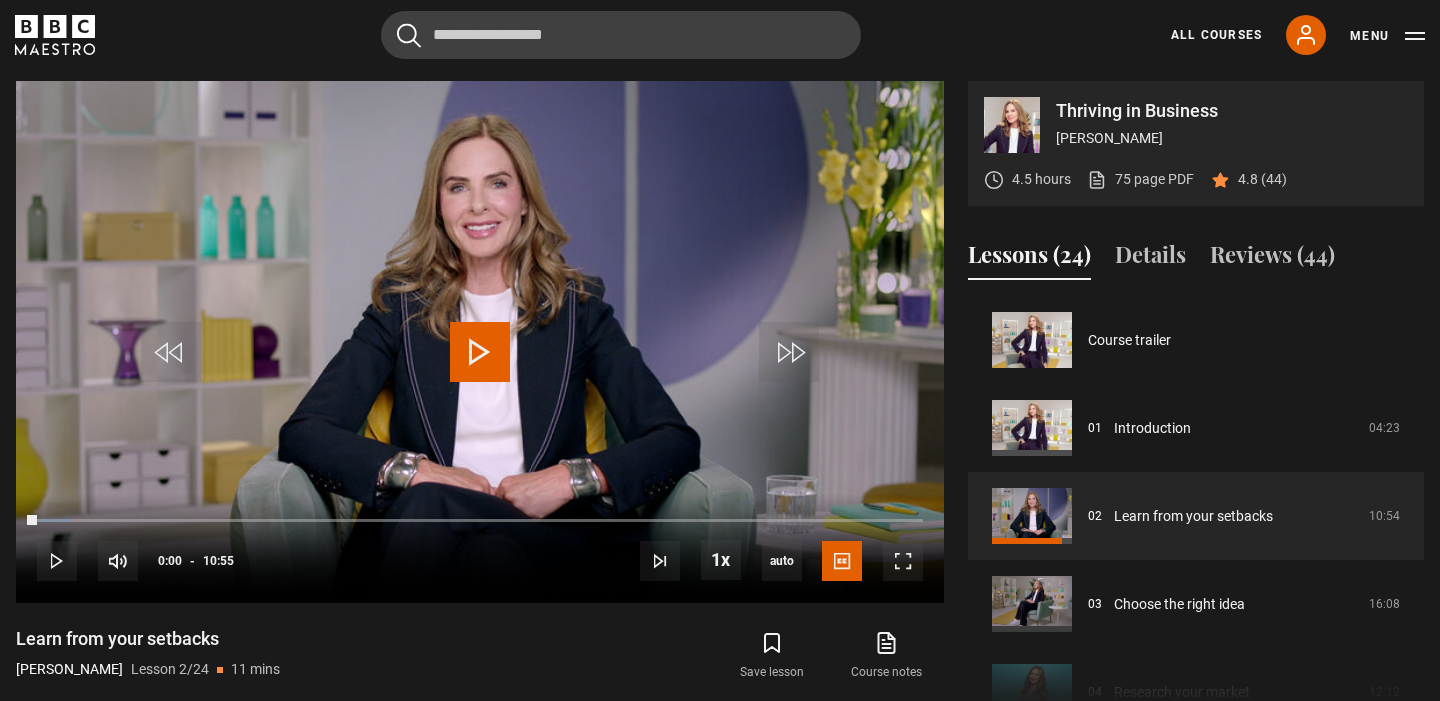 drag, startPoint x: 41, startPoint y: 519, endPoint x: 0, endPoint y: 519, distance: 41 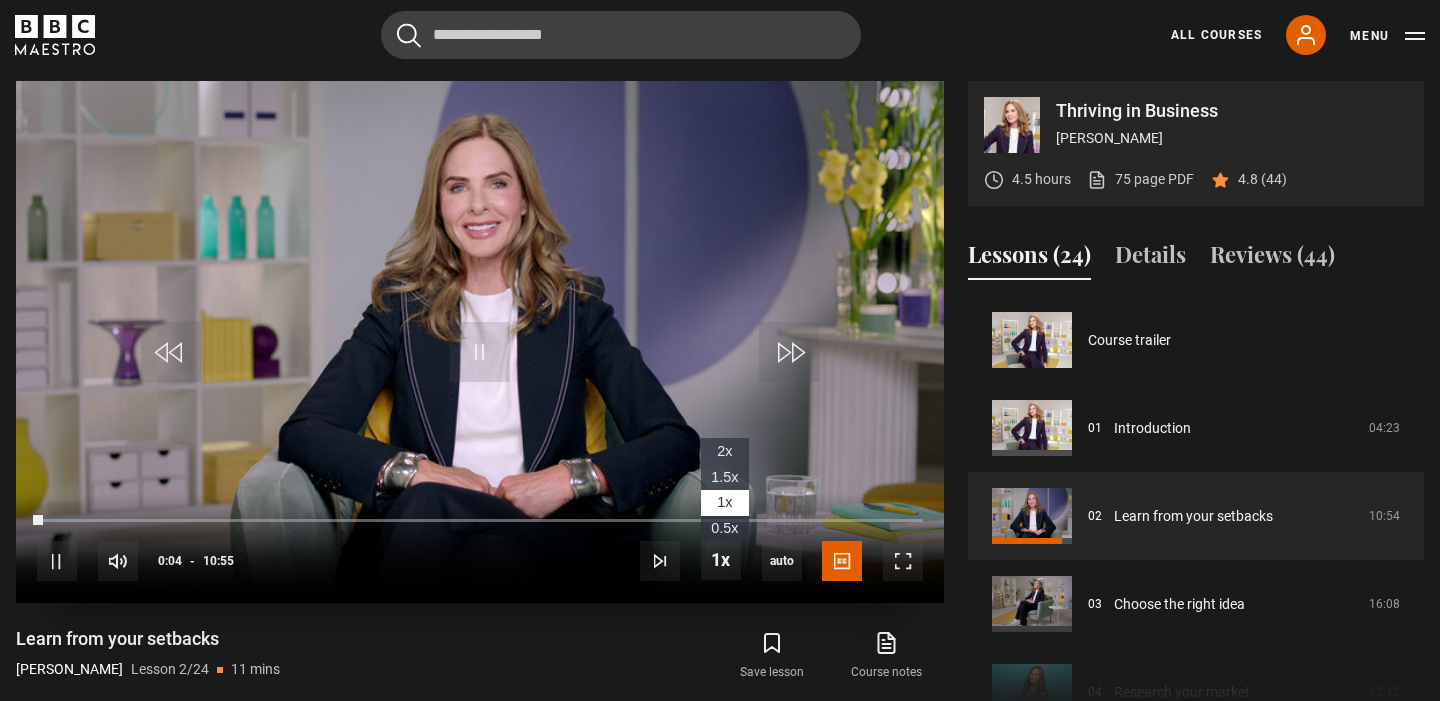 click on "1.5x" at bounding box center [724, 477] 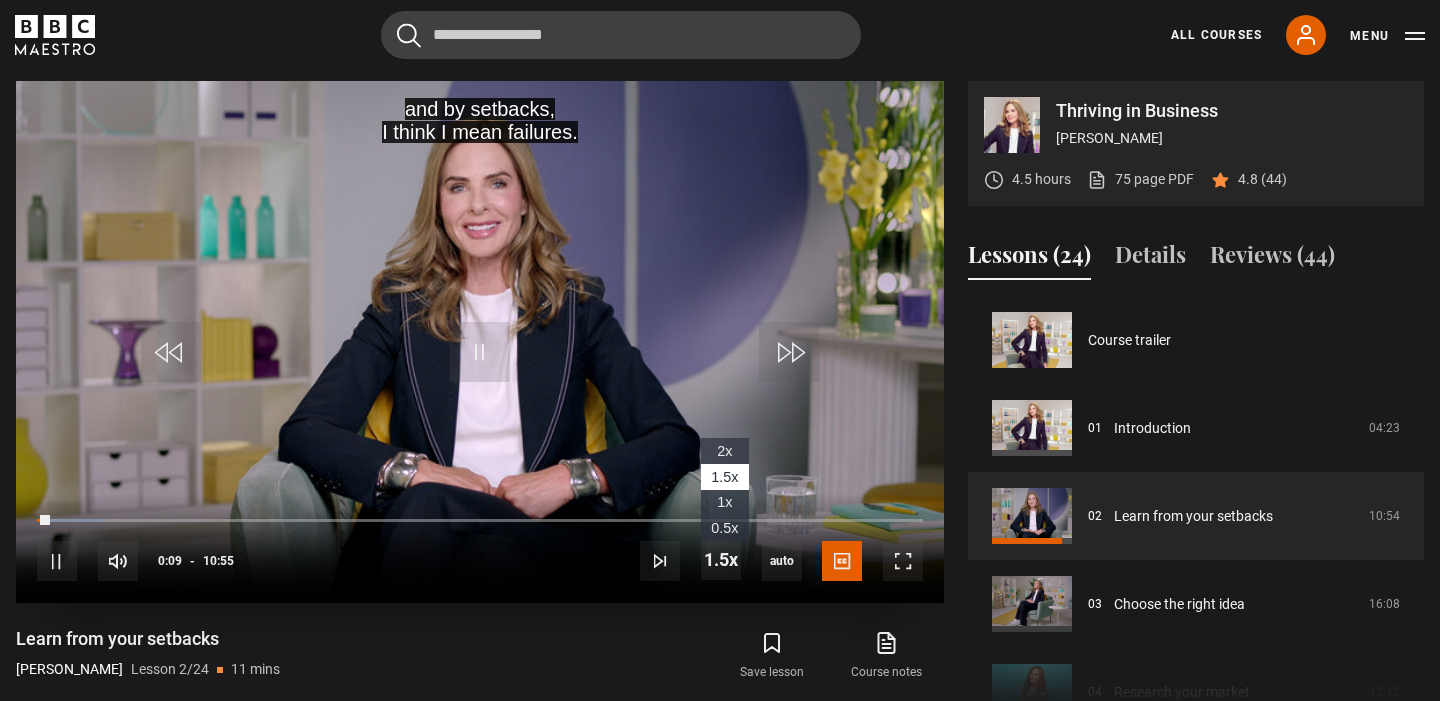 click on "1x" at bounding box center (724, 502) 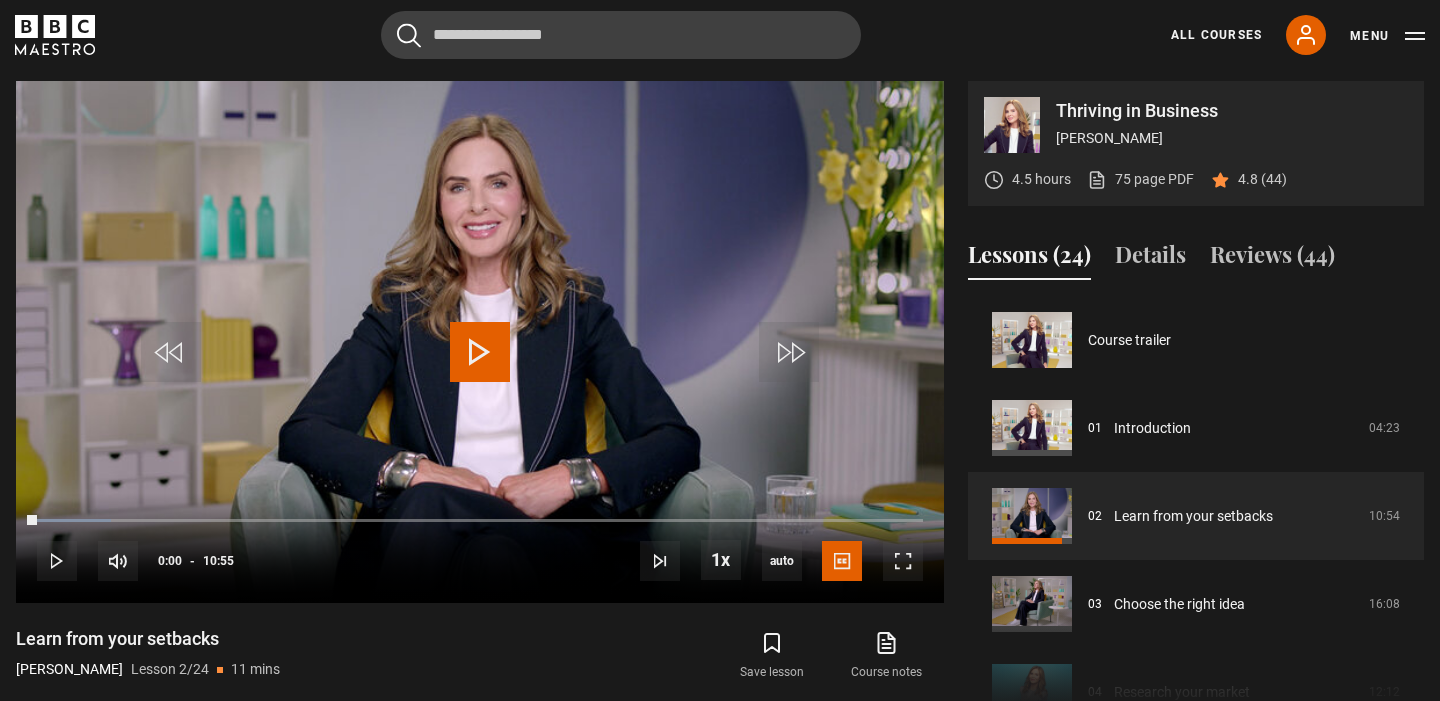 drag, startPoint x: 52, startPoint y: 516, endPoint x: 0, endPoint y: 516, distance: 52 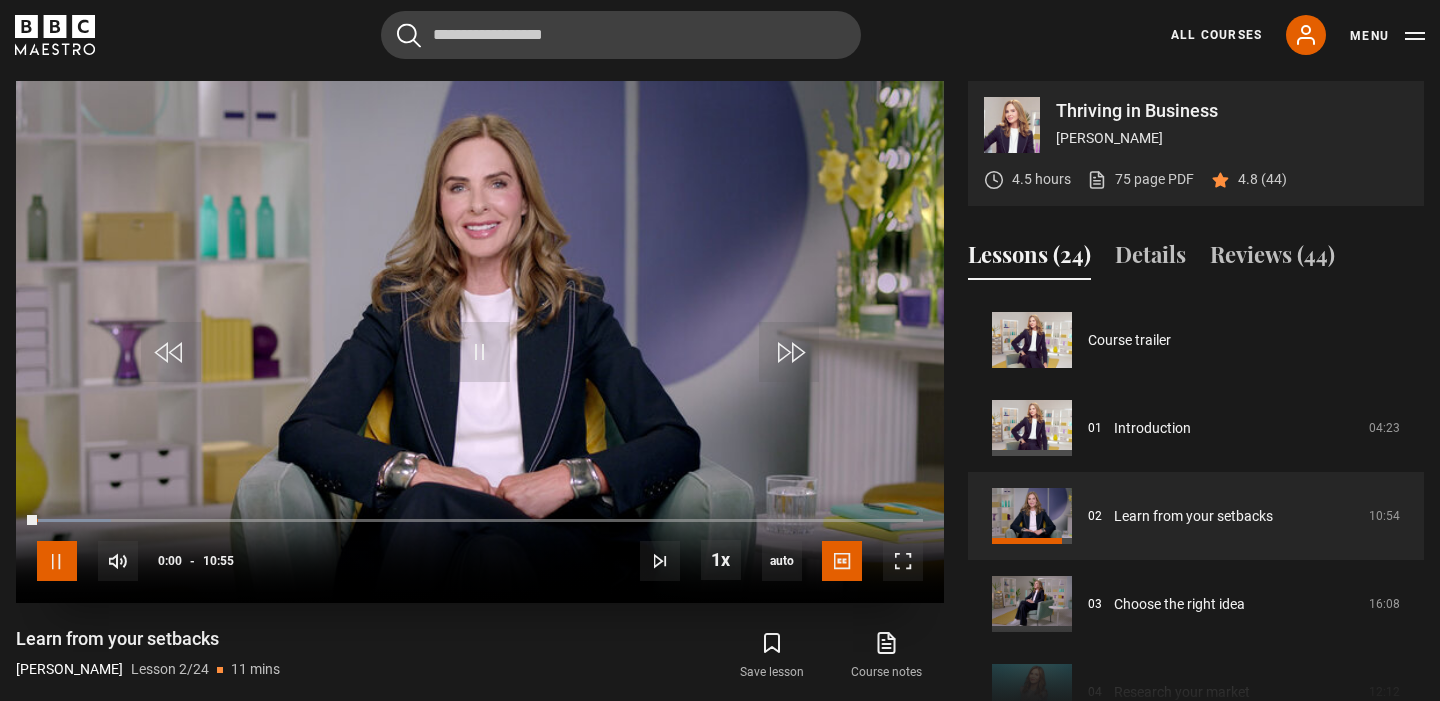click at bounding box center [57, 561] 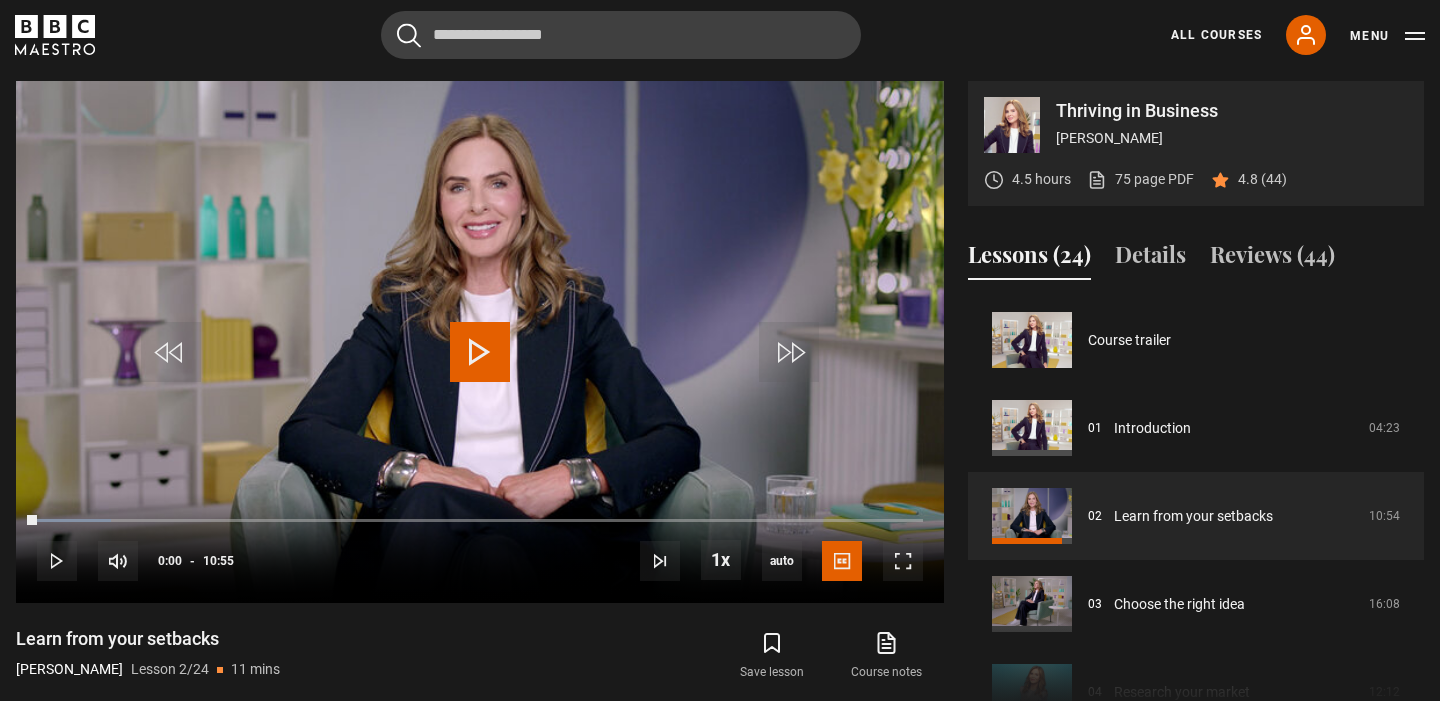 drag, startPoint x: 39, startPoint y: 519, endPoint x: 0, endPoint y: 522, distance: 39.115215 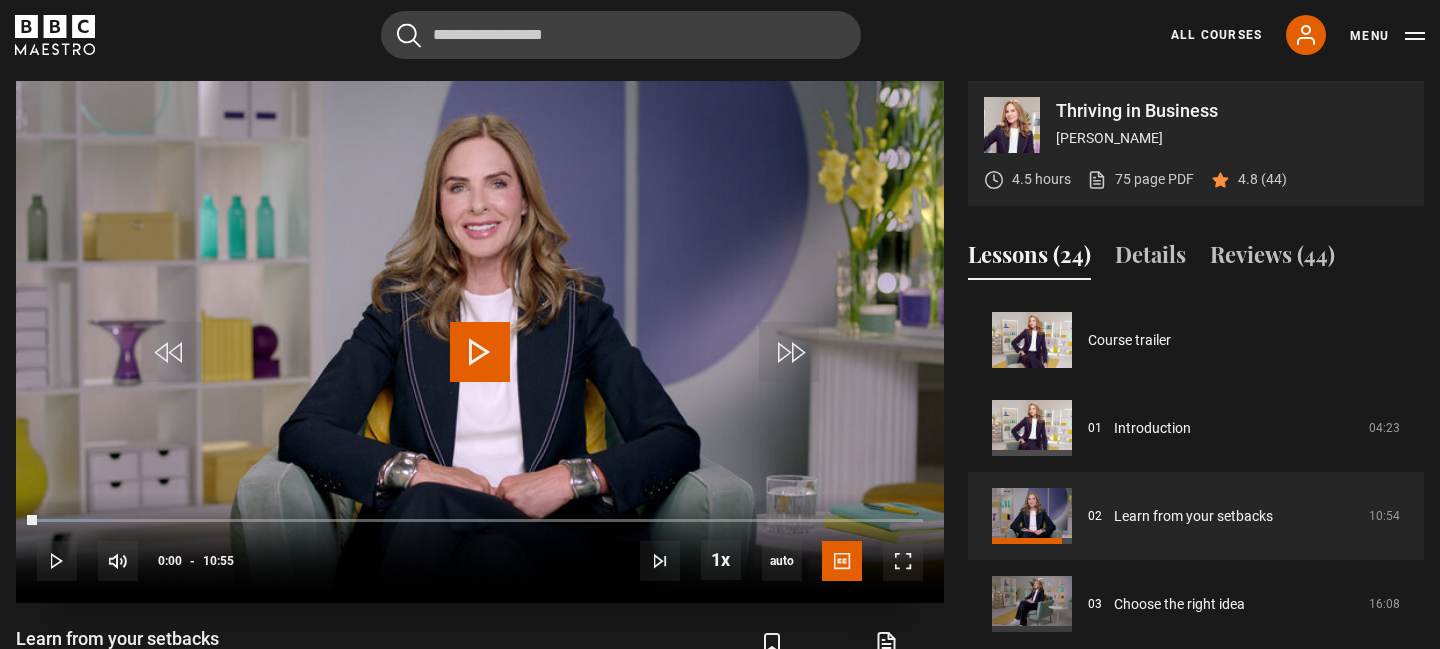click at bounding box center (480, 352) 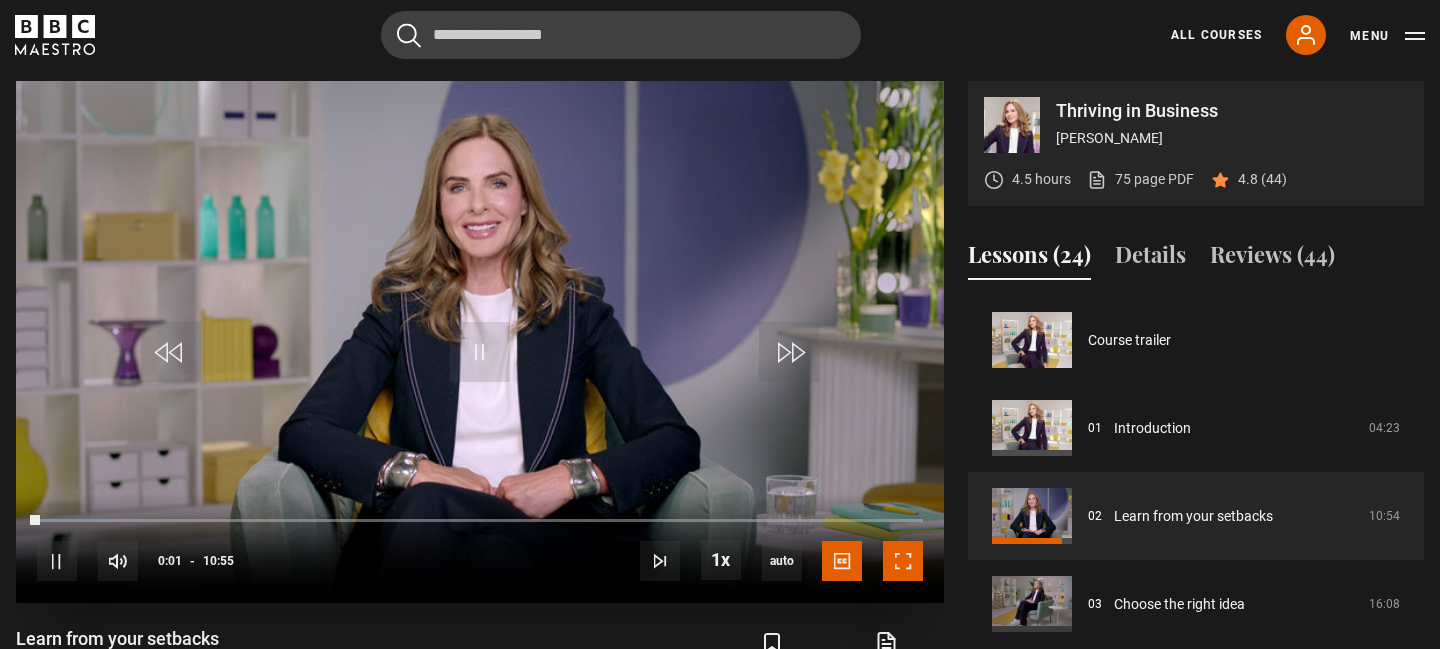 click at bounding box center [903, 561] 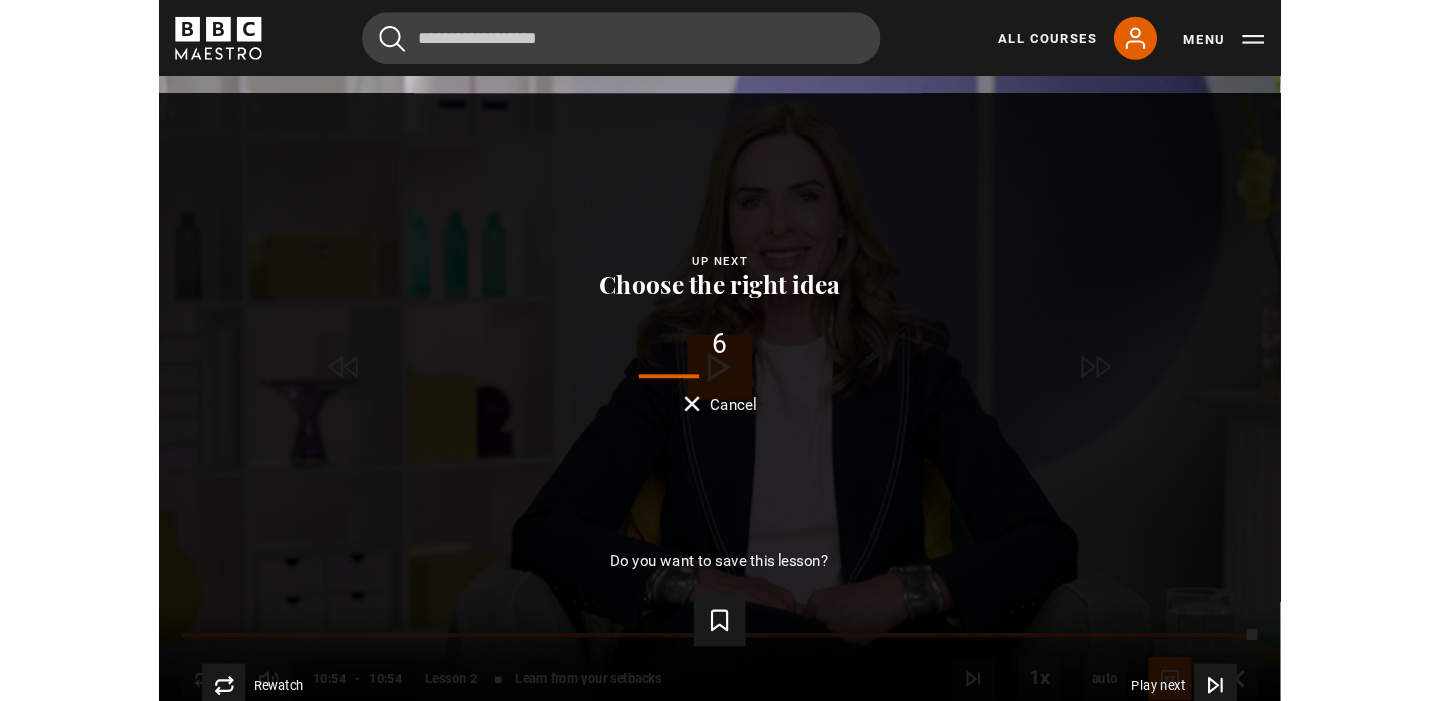 scroll, scrollTop: 929, scrollLeft: 0, axis: vertical 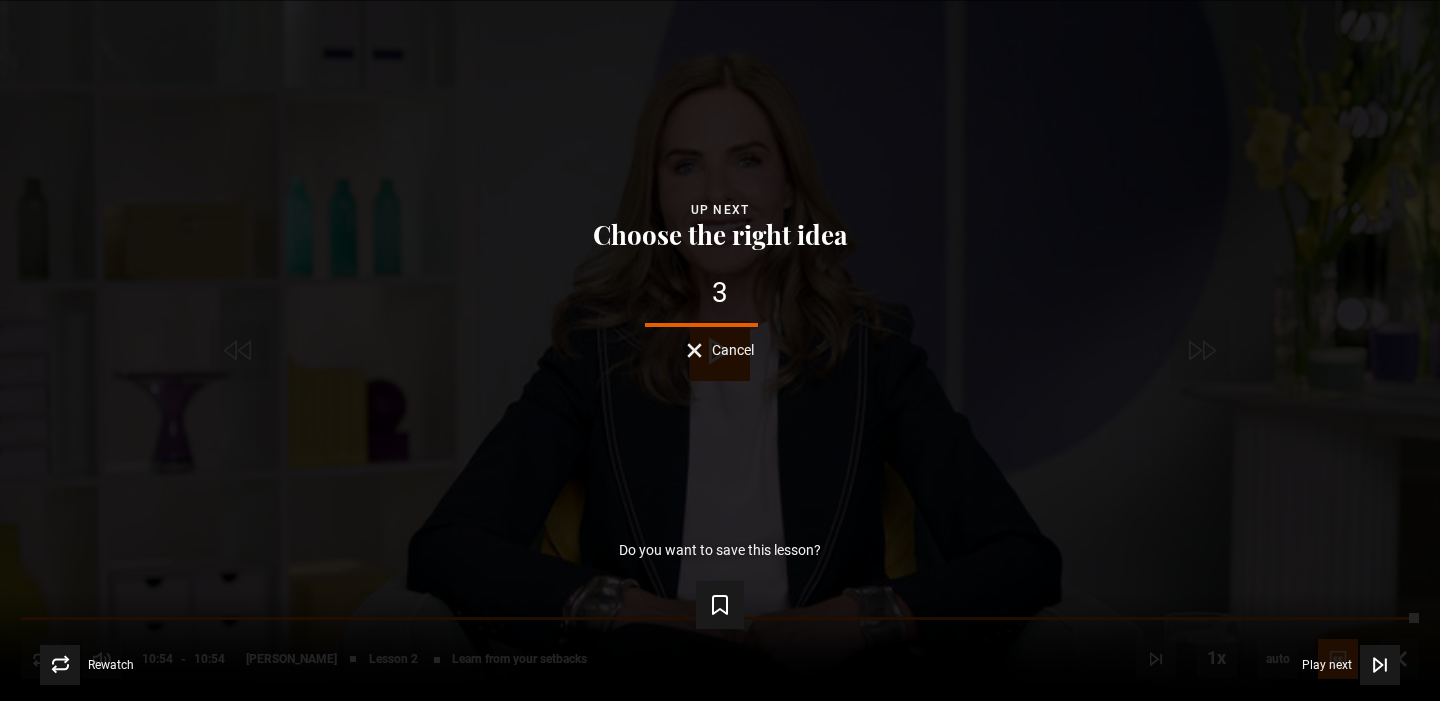 click on "Cancel" at bounding box center [733, 350] 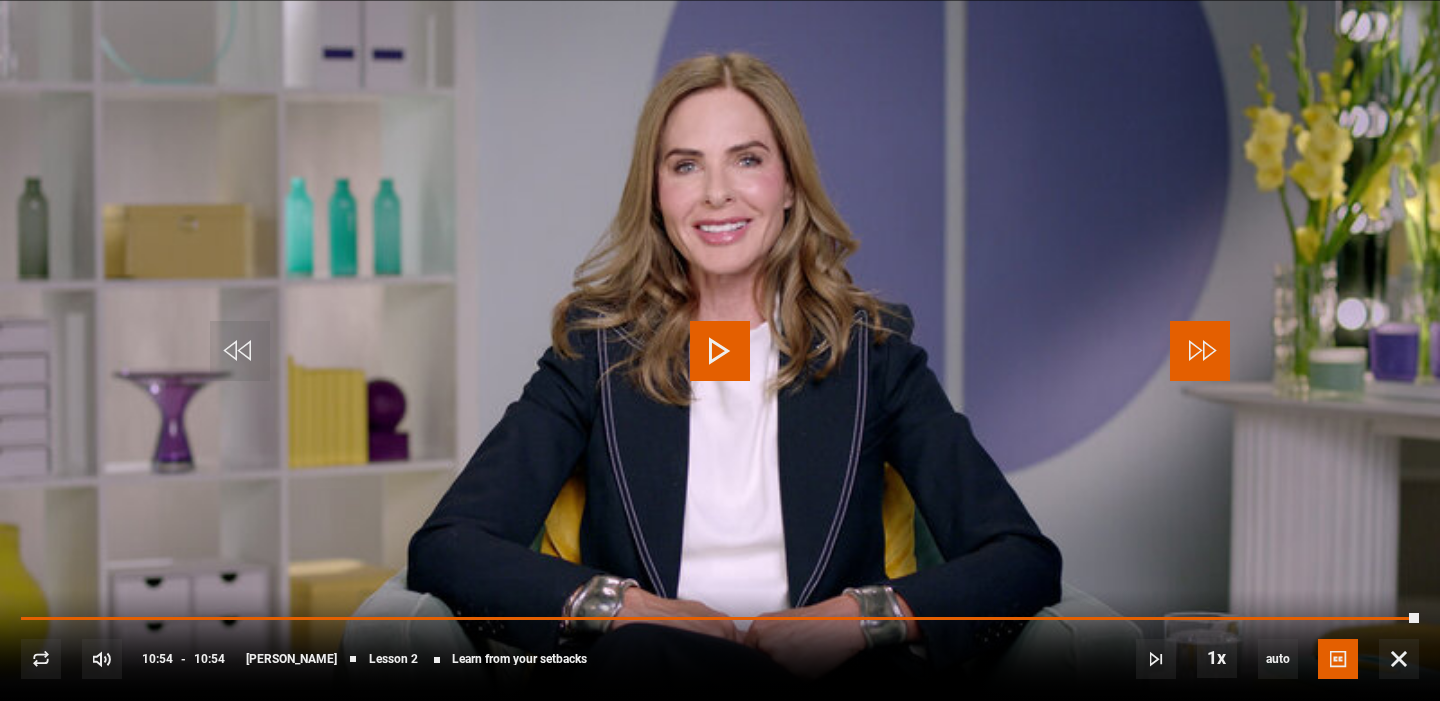 click at bounding box center [1200, 351] 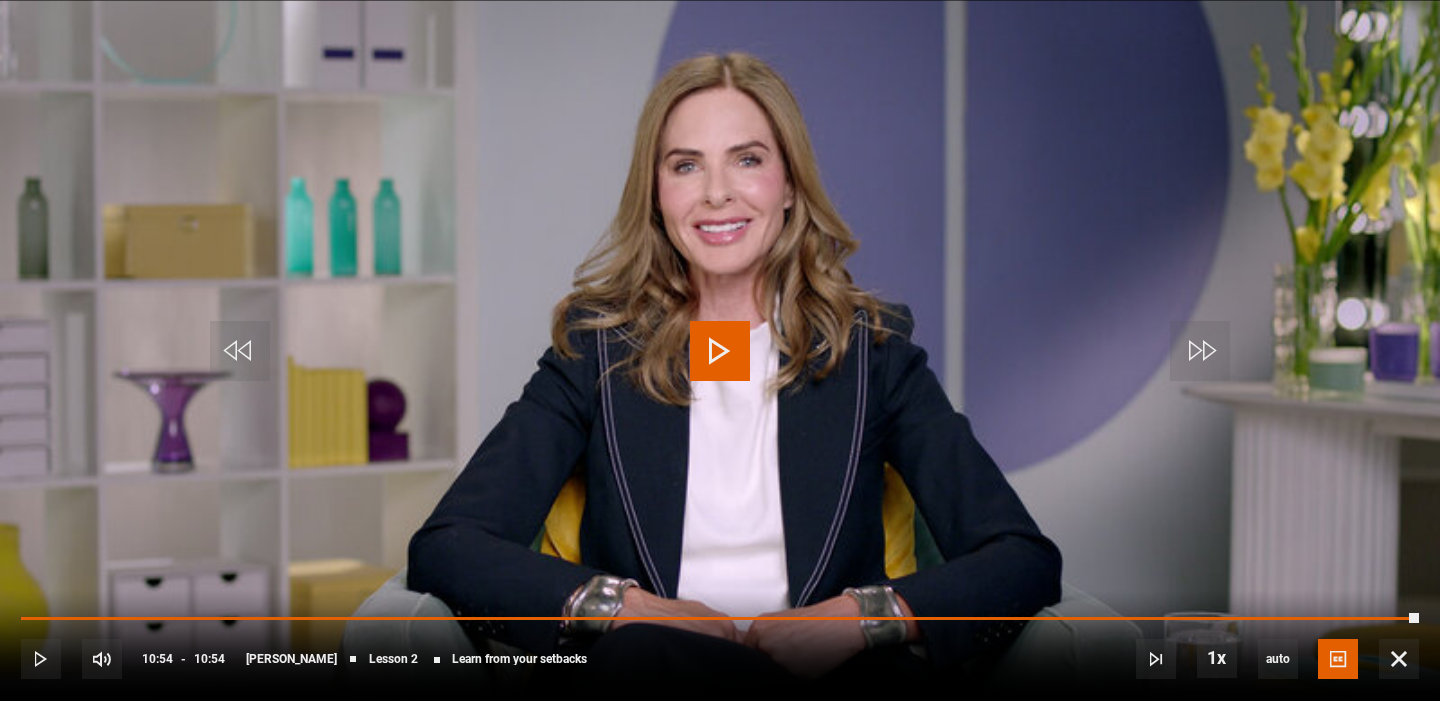 click at bounding box center [720, 351] 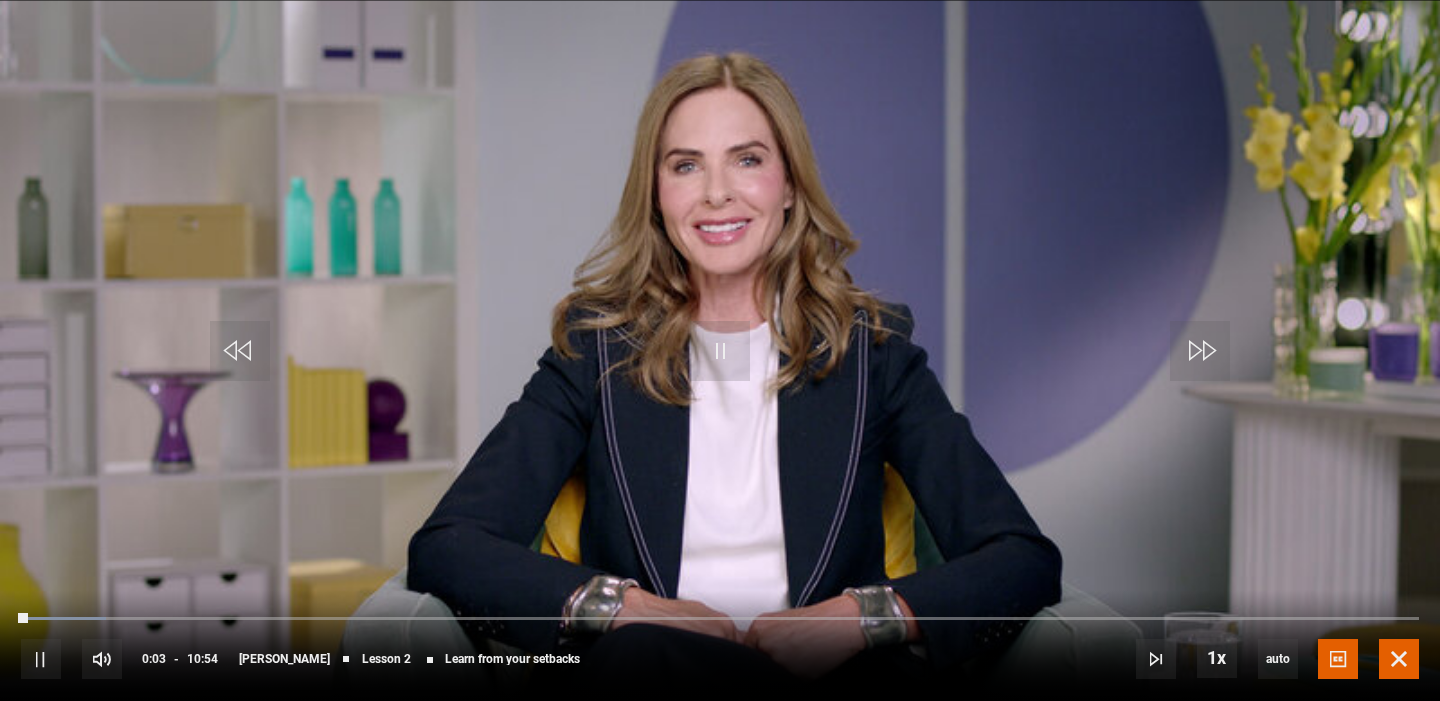 click at bounding box center (1399, 659) 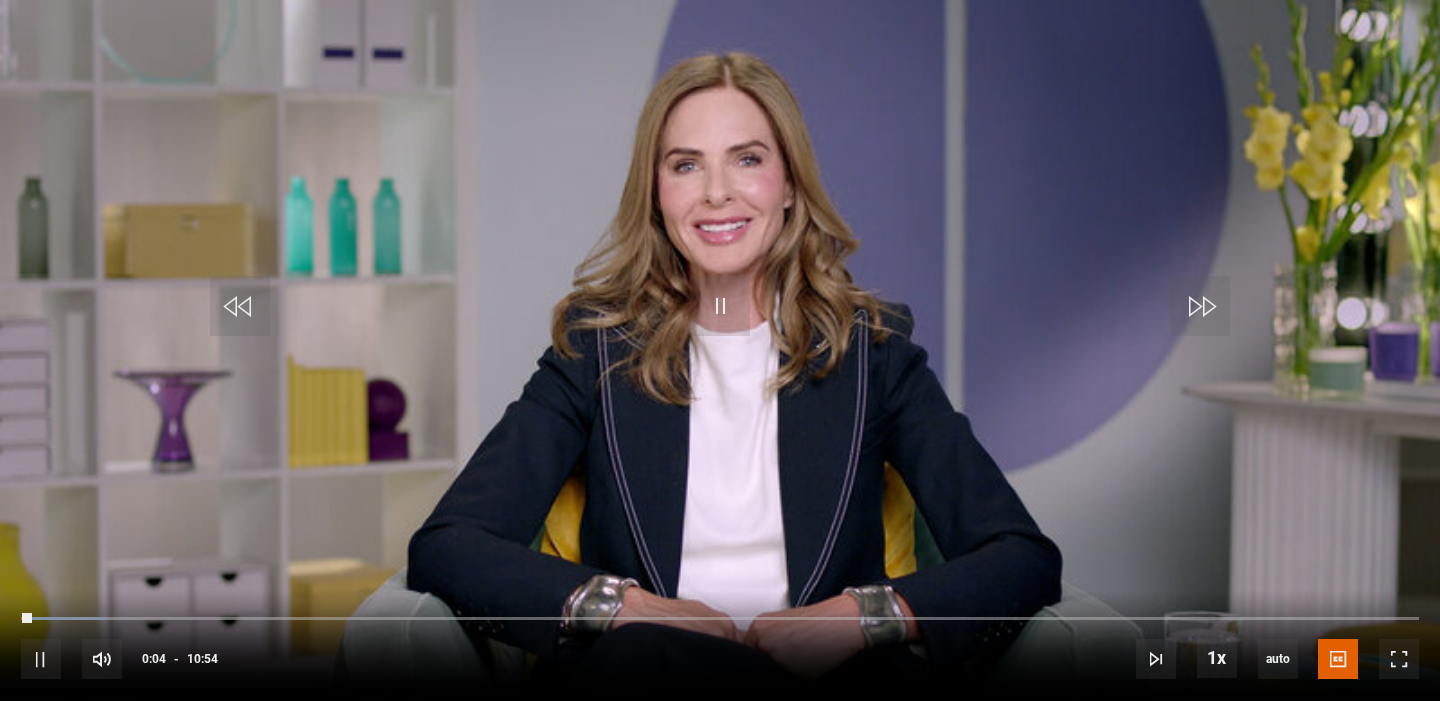 scroll, scrollTop: 79, scrollLeft: 0, axis: vertical 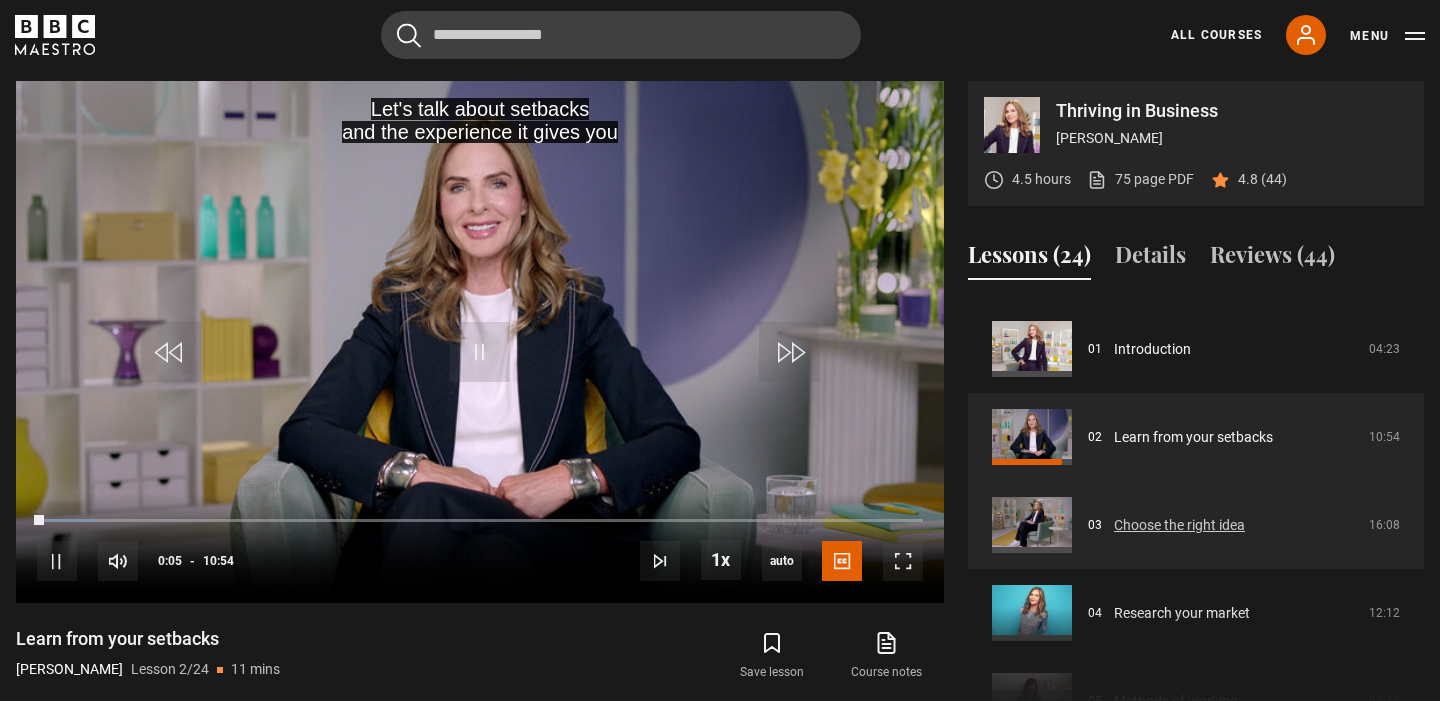 click on "Choose the right idea" at bounding box center (1179, 525) 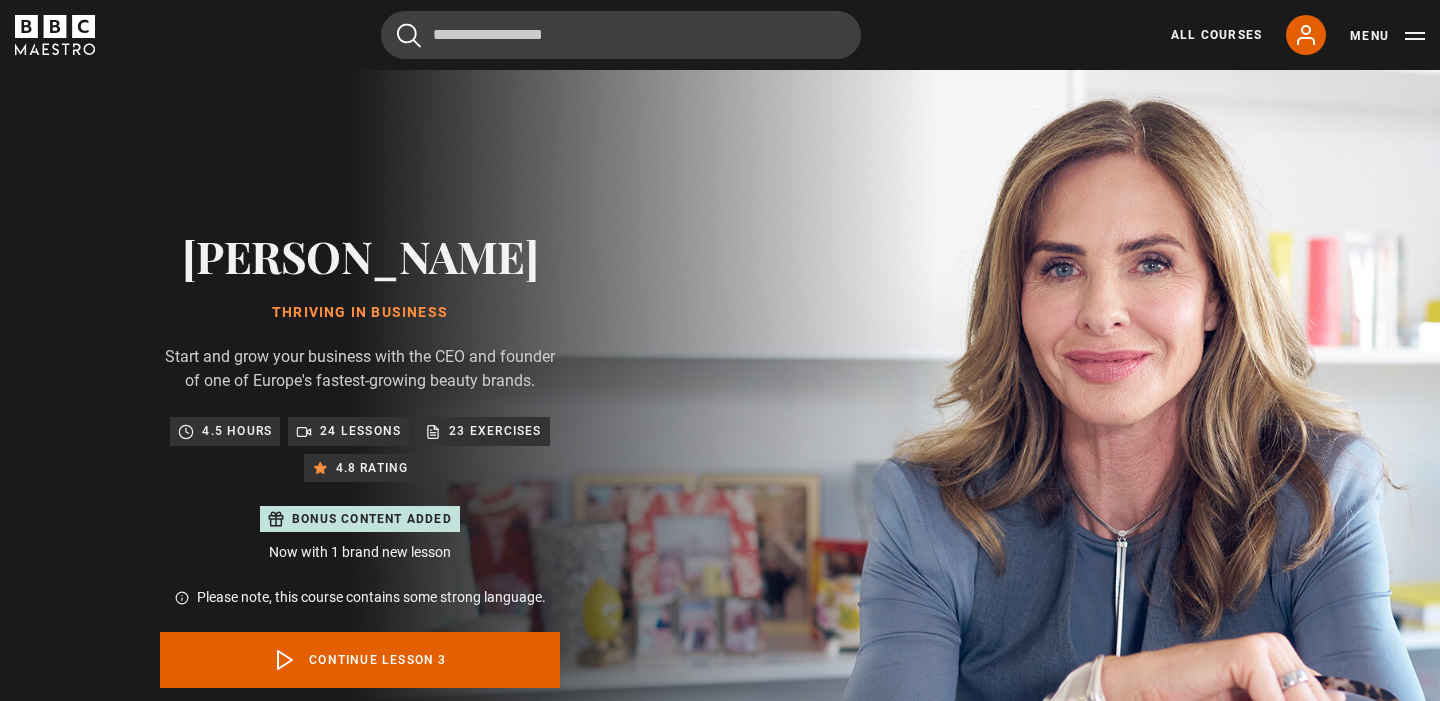 scroll, scrollTop: 929, scrollLeft: 0, axis: vertical 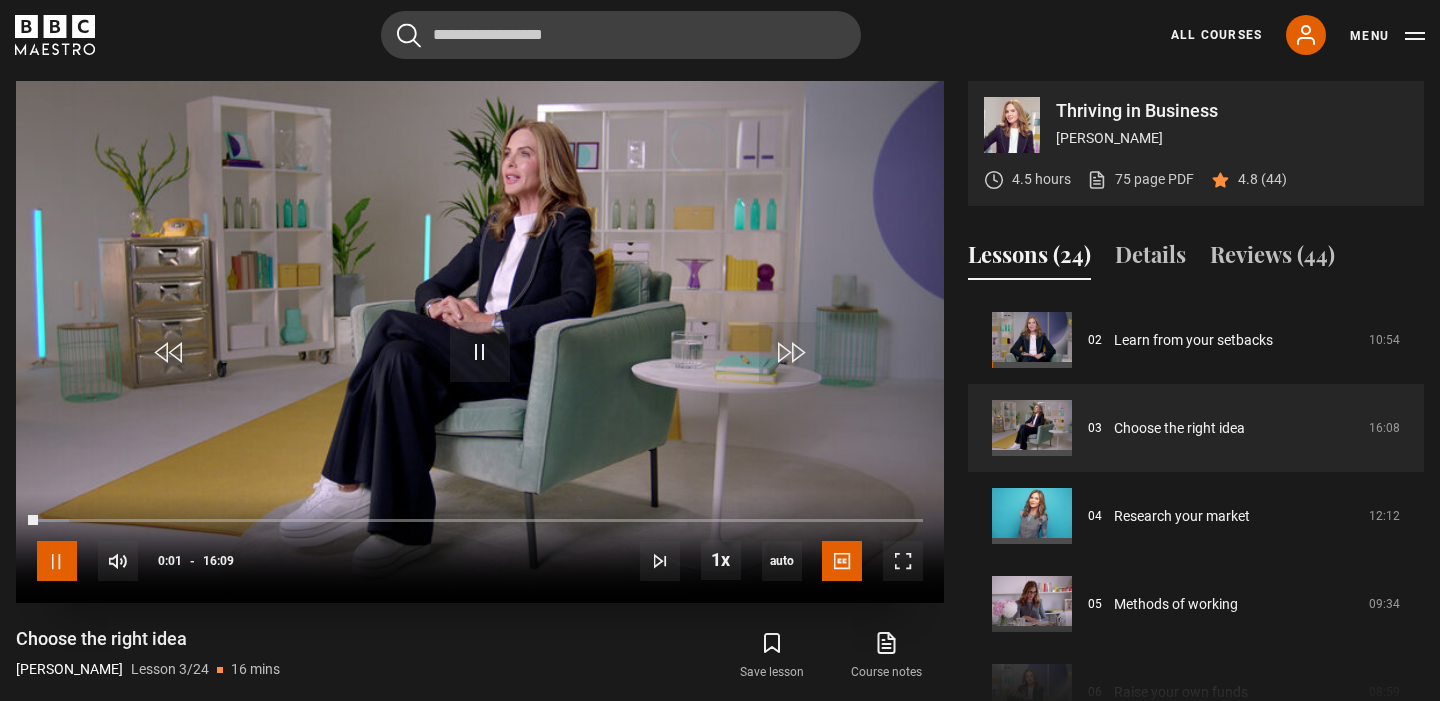 click at bounding box center (57, 561) 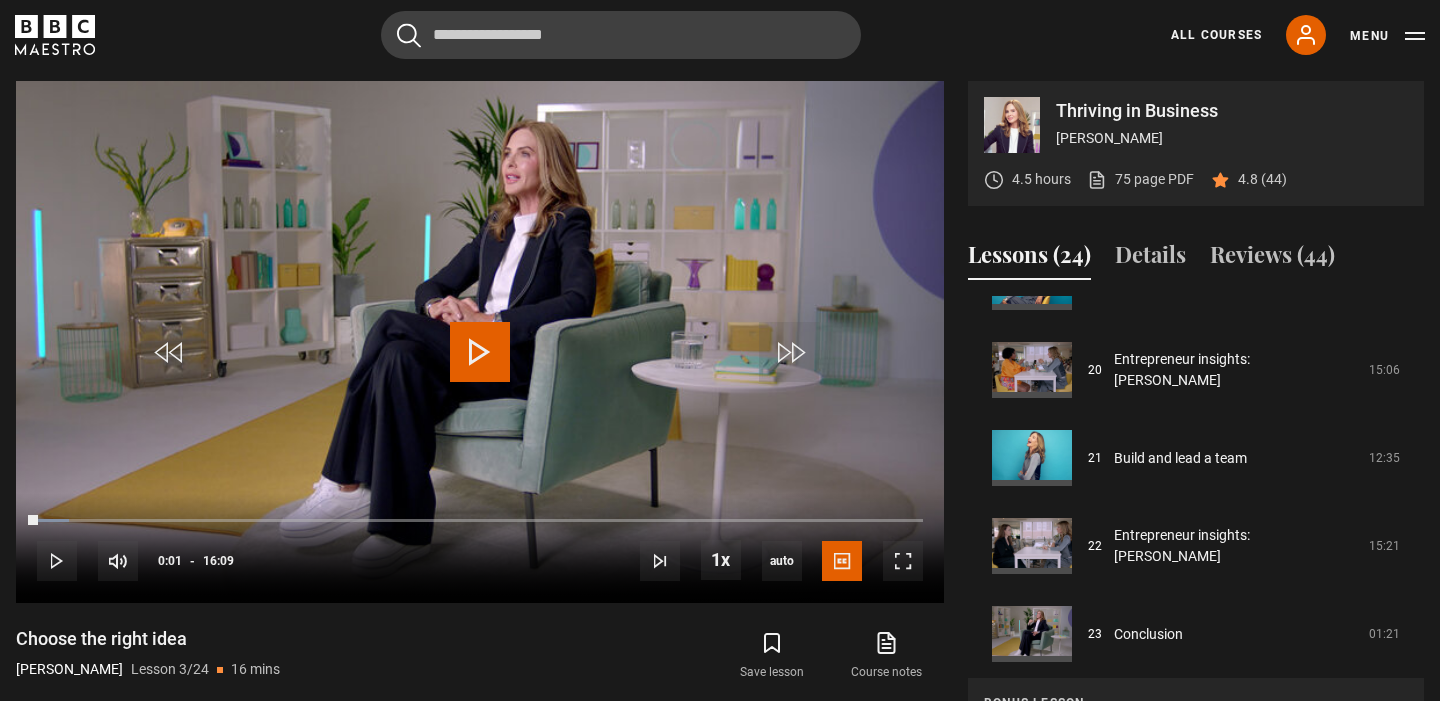 scroll, scrollTop: 1818, scrollLeft: 0, axis: vertical 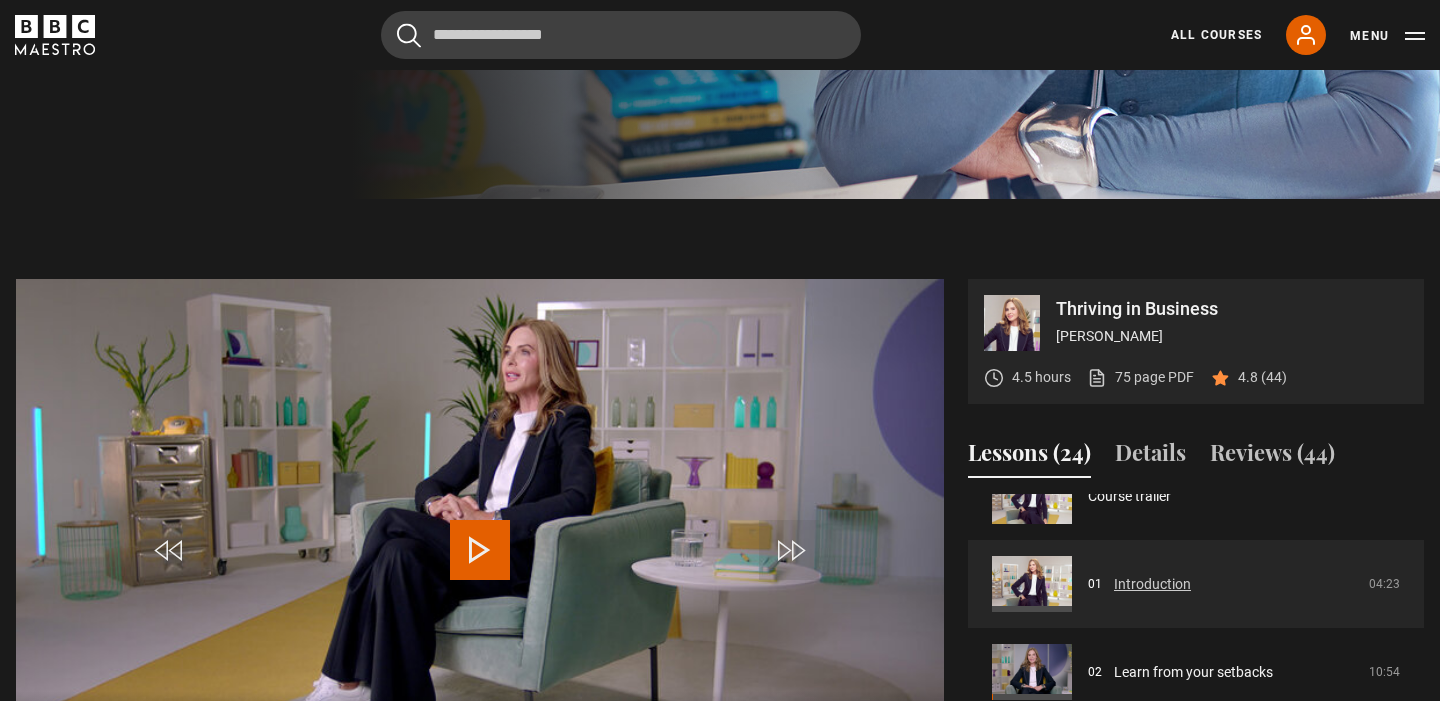 click on "Introduction" at bounding box center (1152, 584) 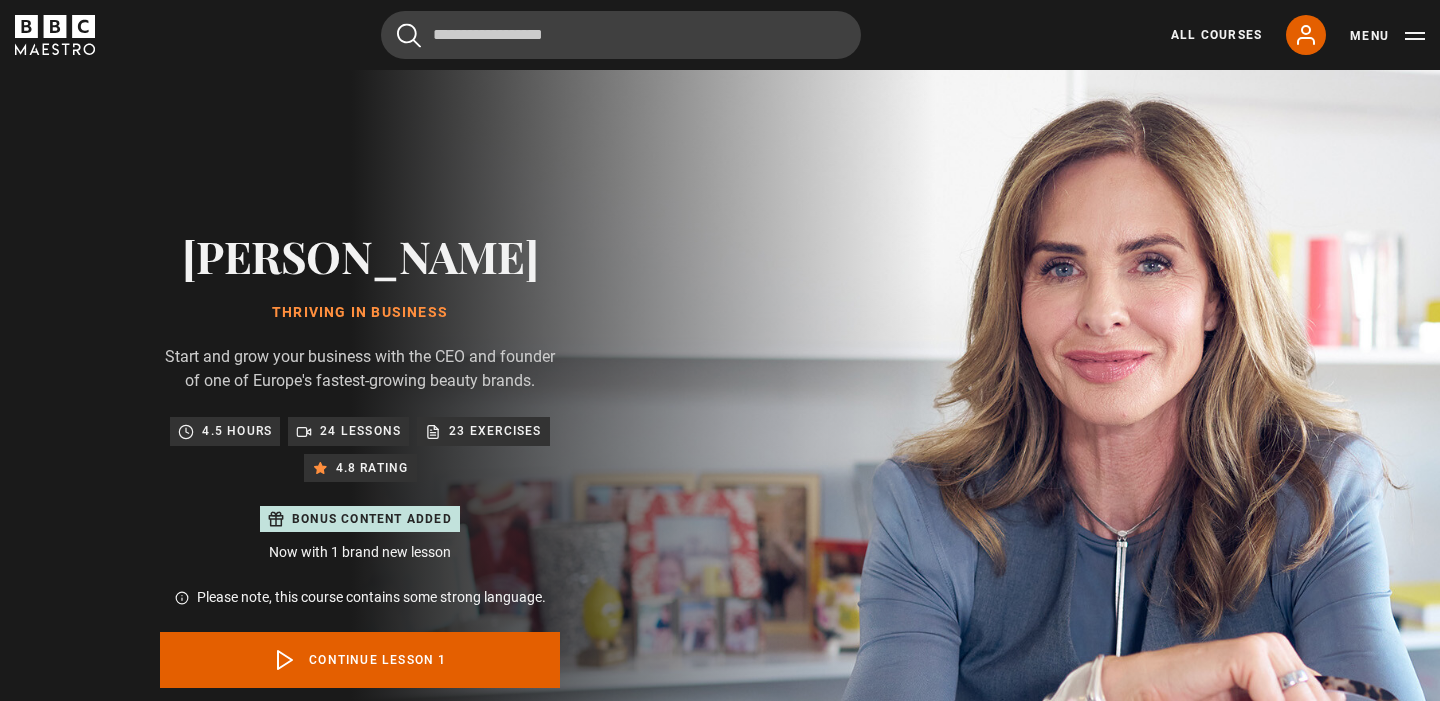 scroll, scrollTop: 929, scrollLeft: 0, axis: vertical 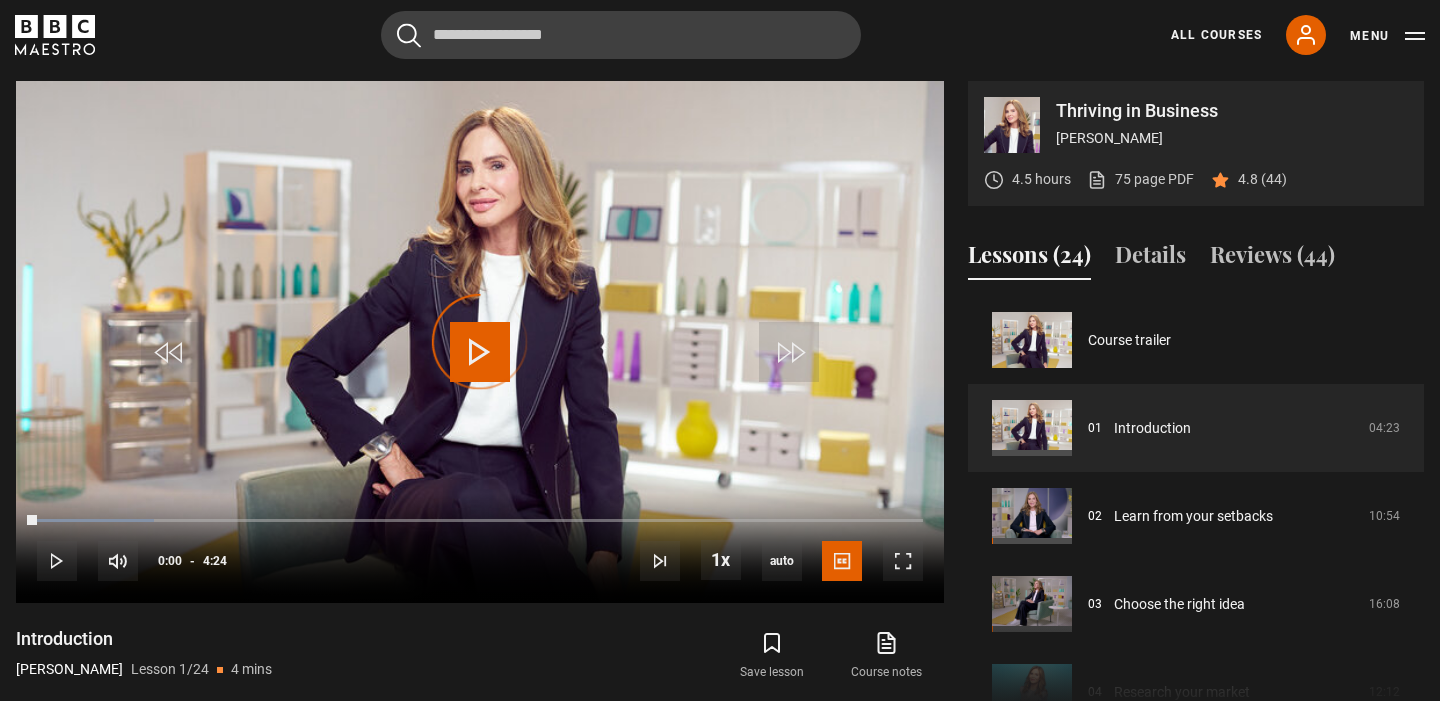 drag, startPoint x: 44, startPoint y: 517, endPoint x: 0, endPoint y: 519, distance: 44.04543 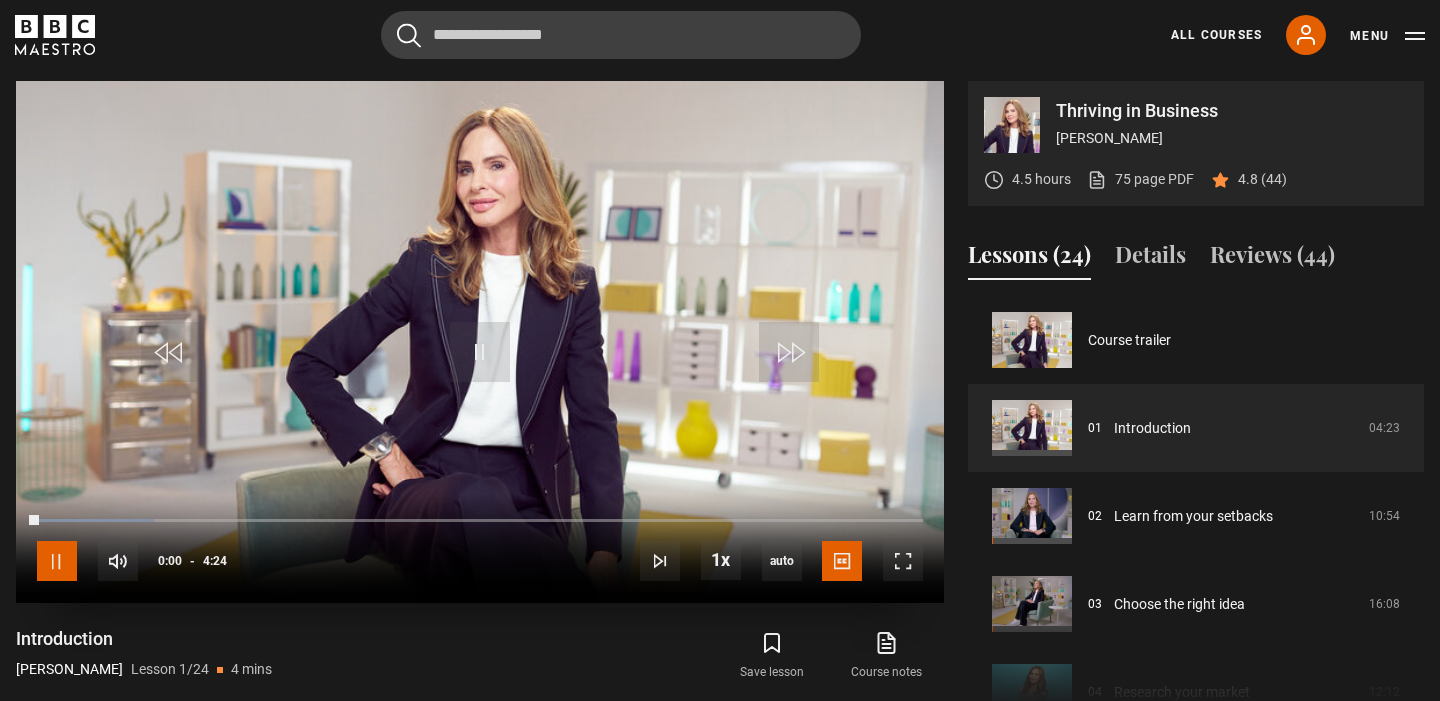 click at bounding box center [57, 561] 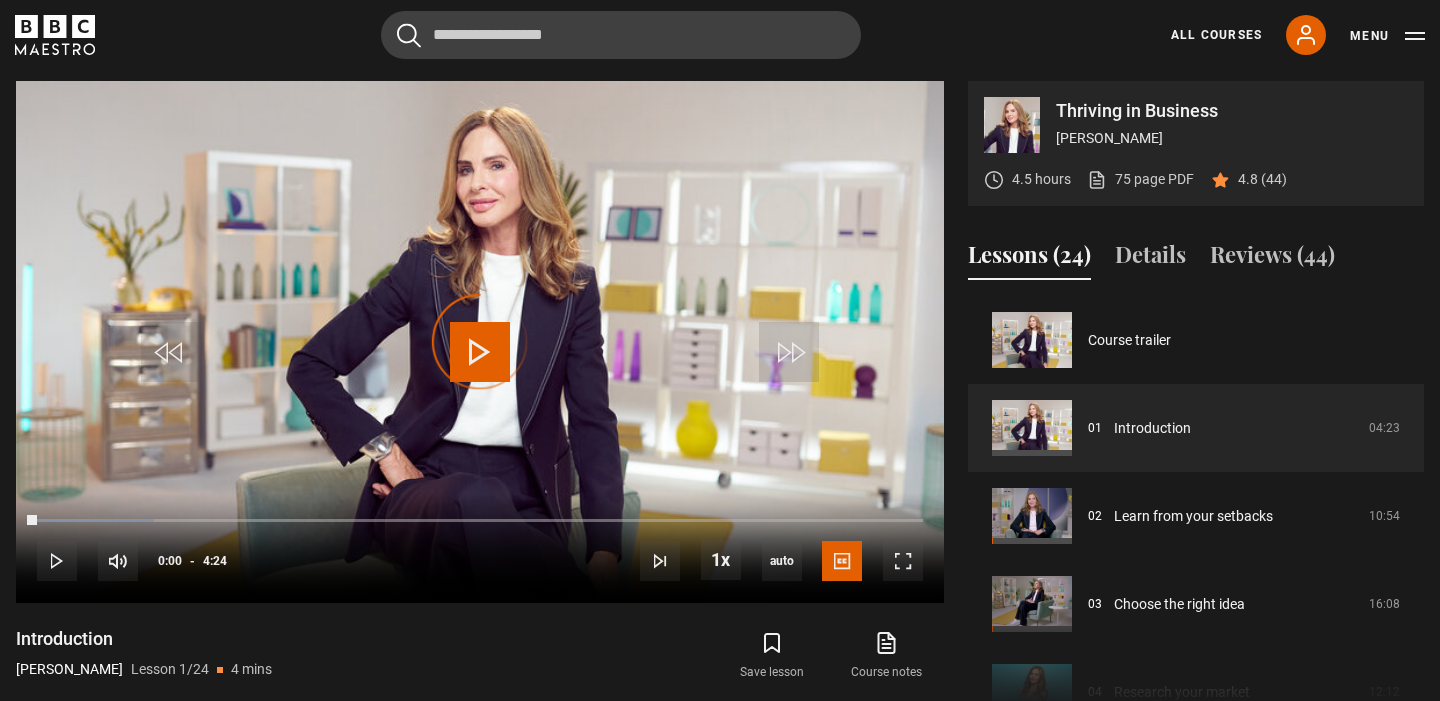 drag, startPoint x: 35, startPoint y: 521, endPoint x: 0, endPoint y: 521, distance: 35 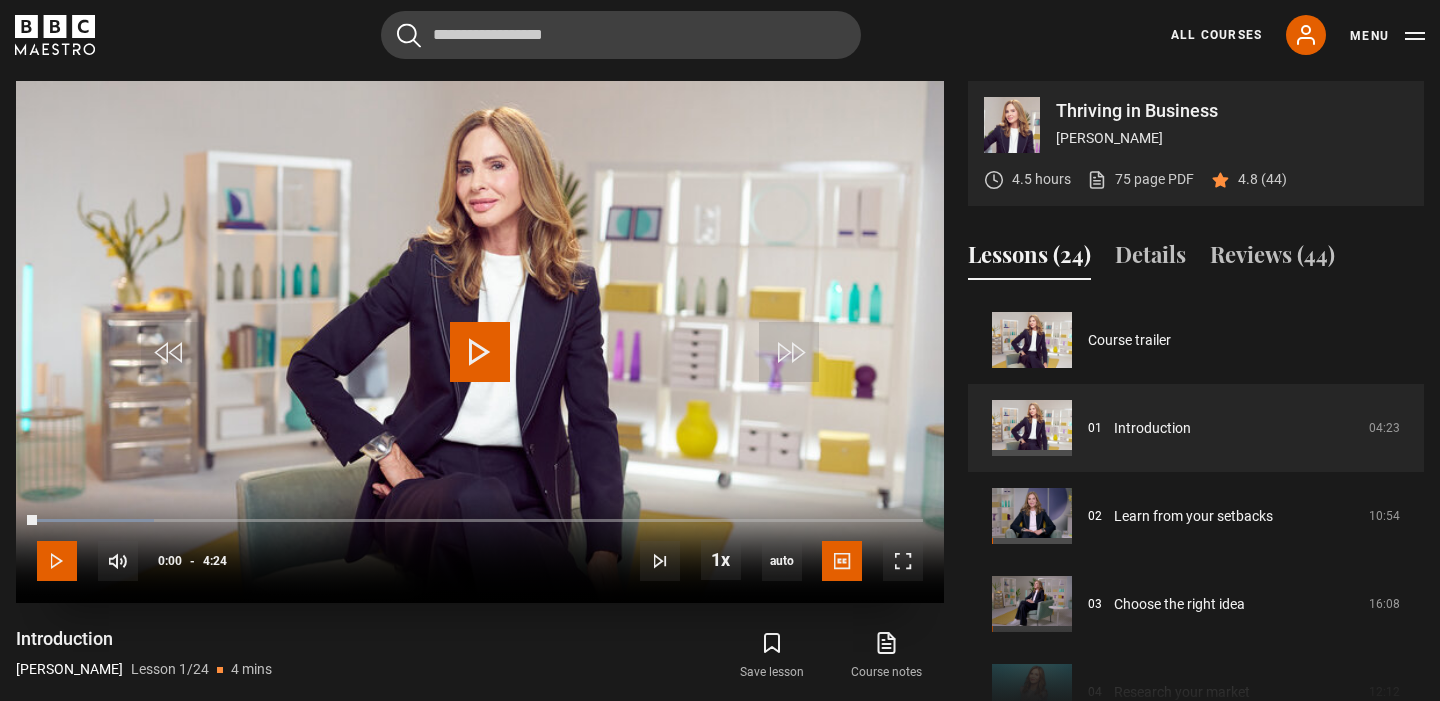 click at bounding box center [57, 561] 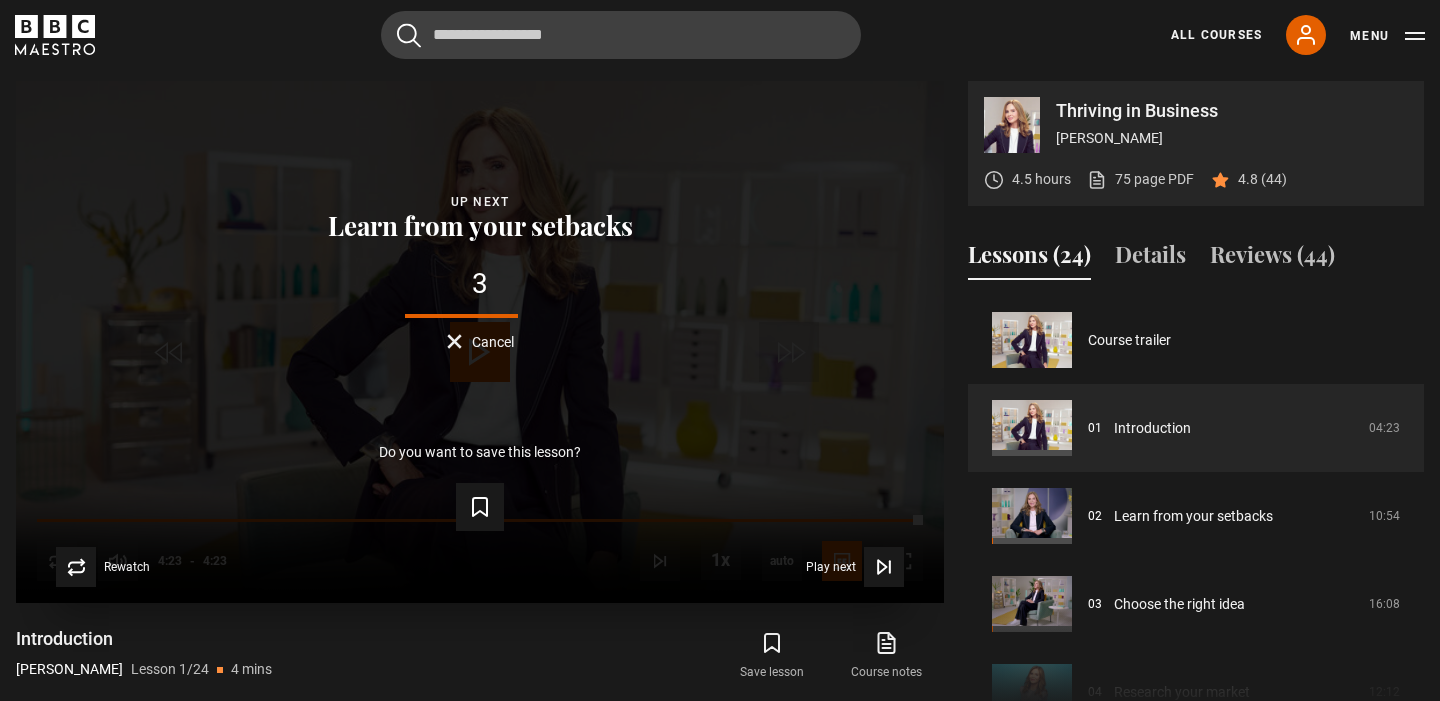 click on "Lesson Completed
Up next
Learn from your setbacks
3
Cancel
Do you want to save this lesson?
Save lesson
Rewatch
Rewatch
Play next
Play next" at bounding box center (480, 342) 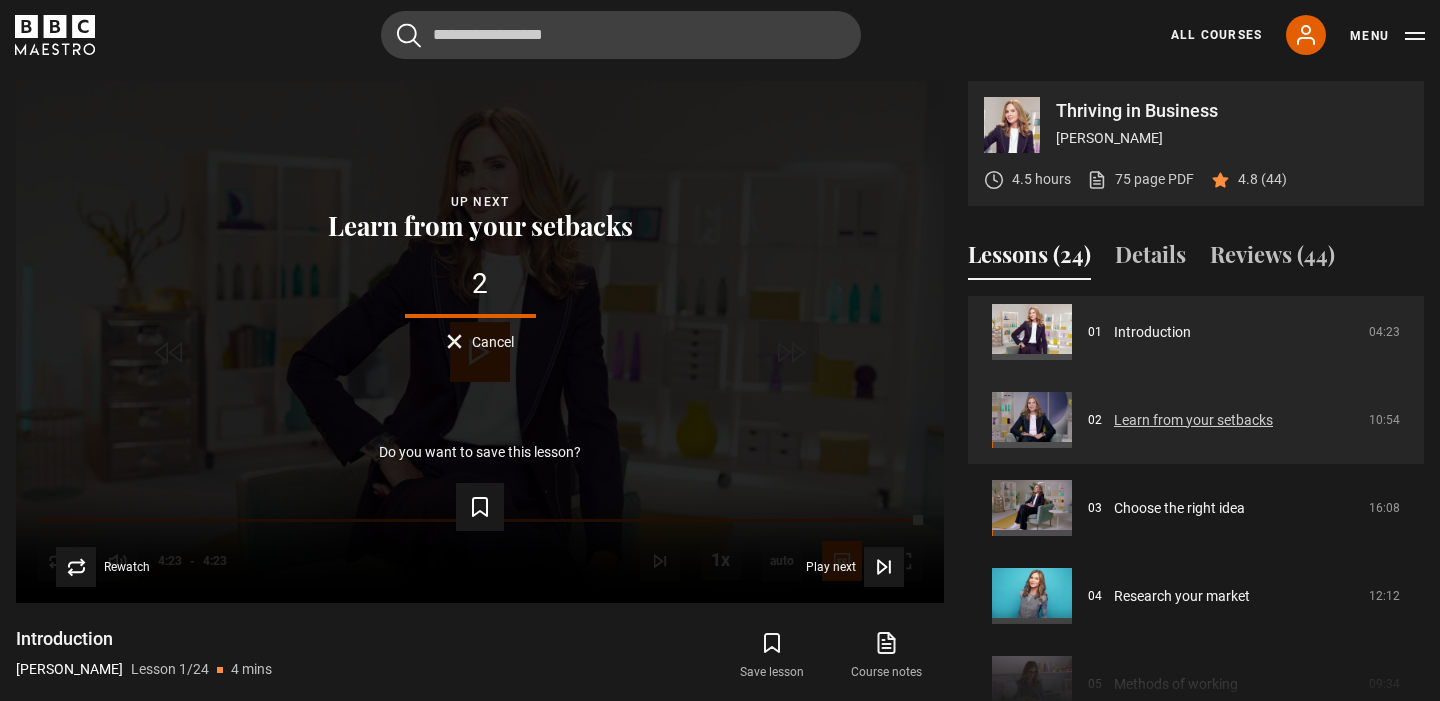 scroll, scrollTop: 98, scrollLeft: 0, axis: vertical 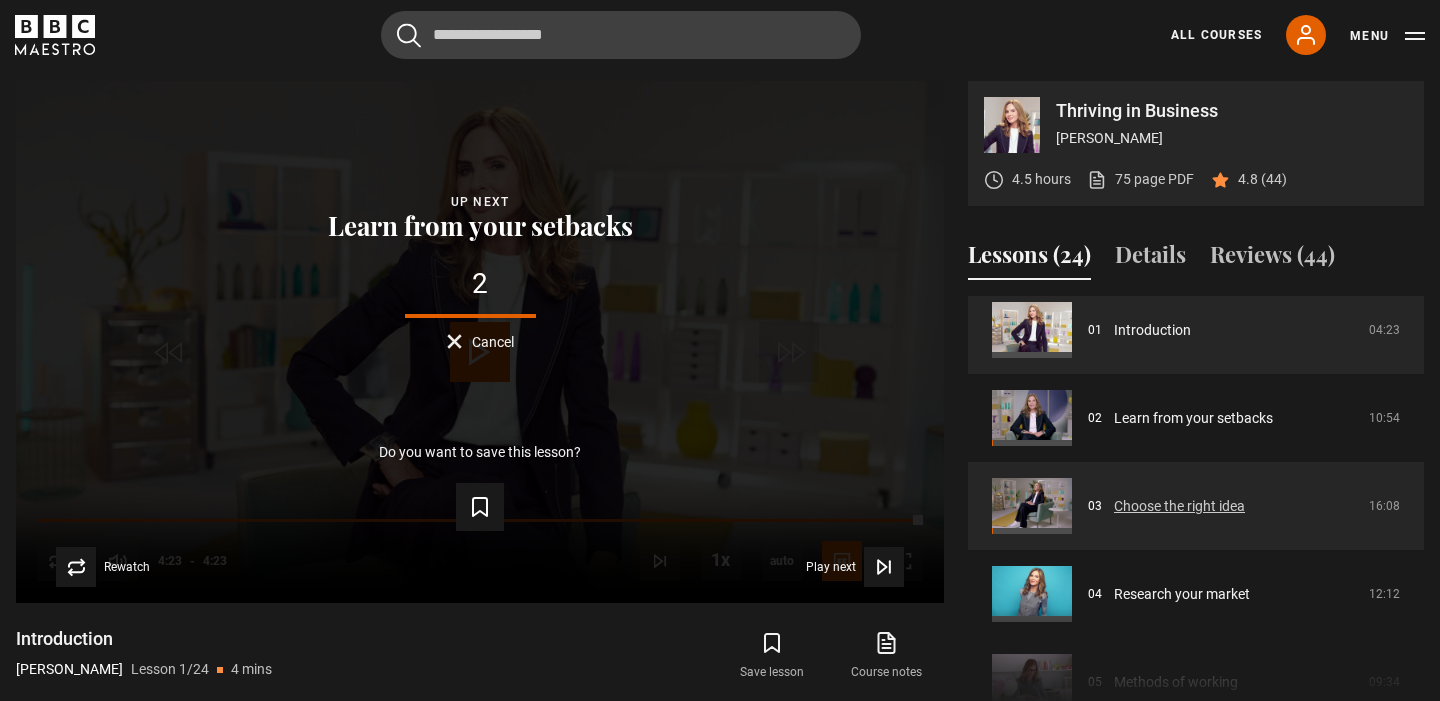 click on "Choose the right idea" at bounding box center (1179, 506) 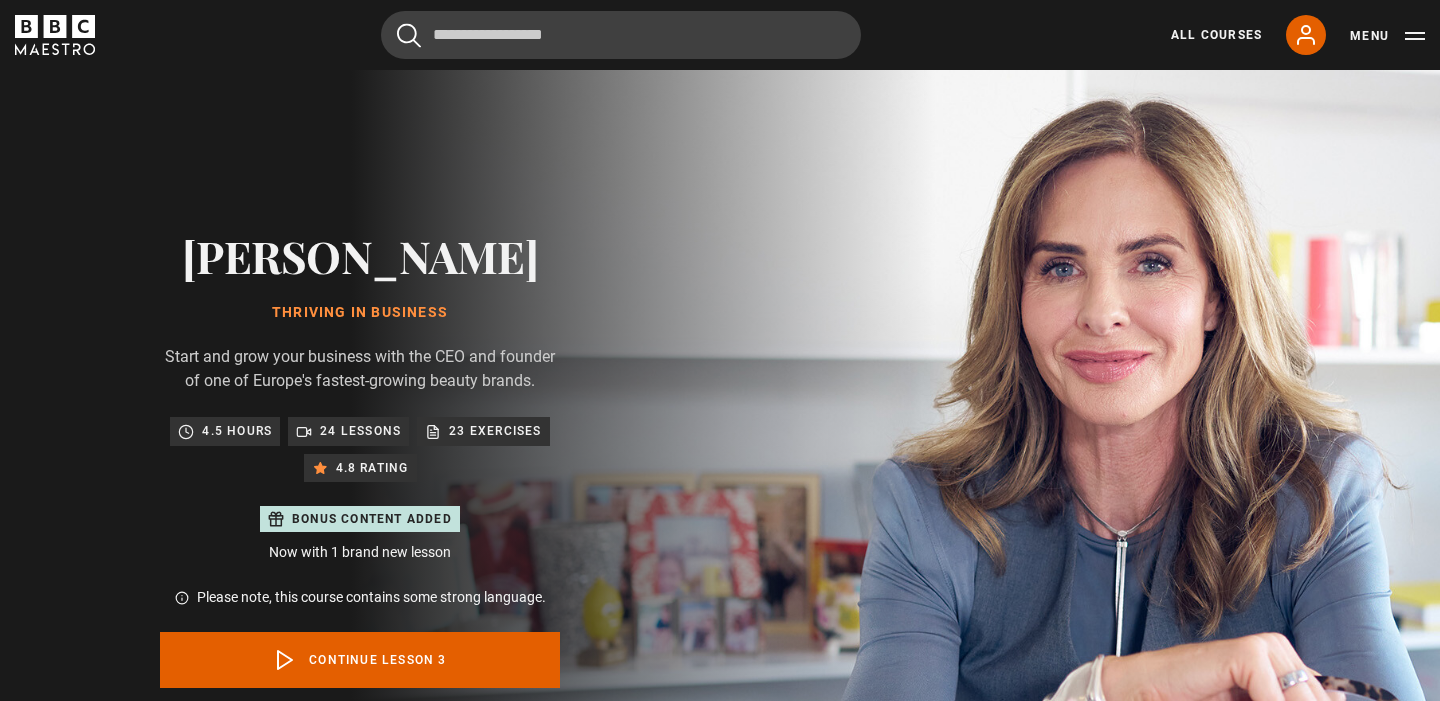 scroll, scrollTop: 929, scrollLeft: 0, axis: vertical 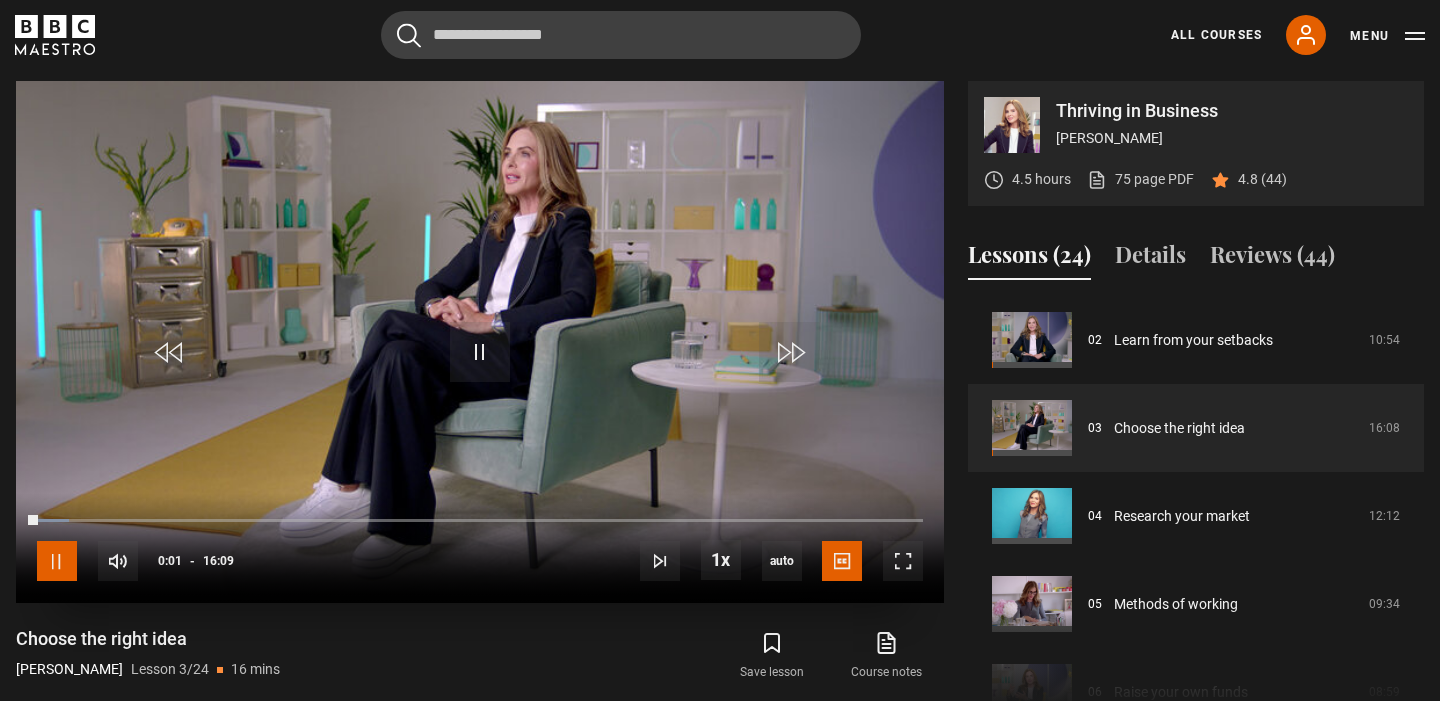 click at bounding box center (57, 561) 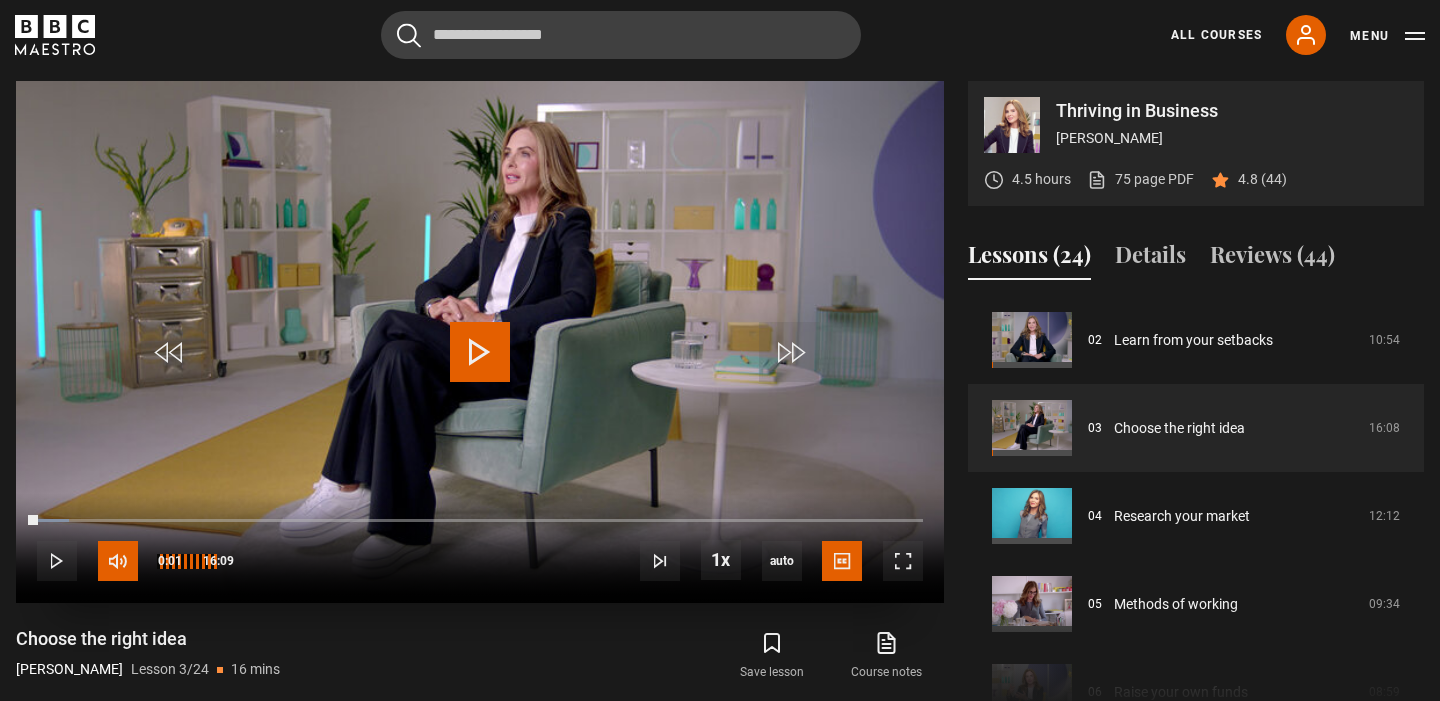 click at bounding box center [118, 561] 